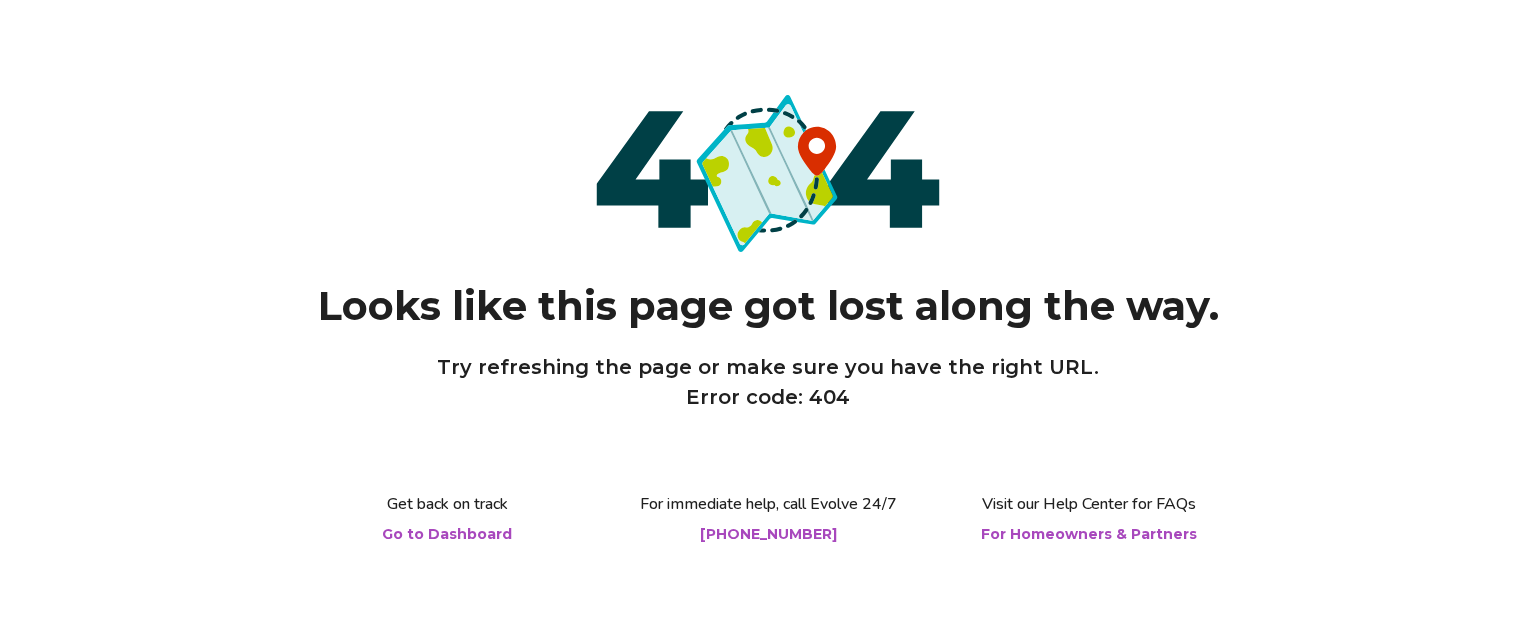 scroll, scrollTop: 0, scrollLeft: 0, axis: both 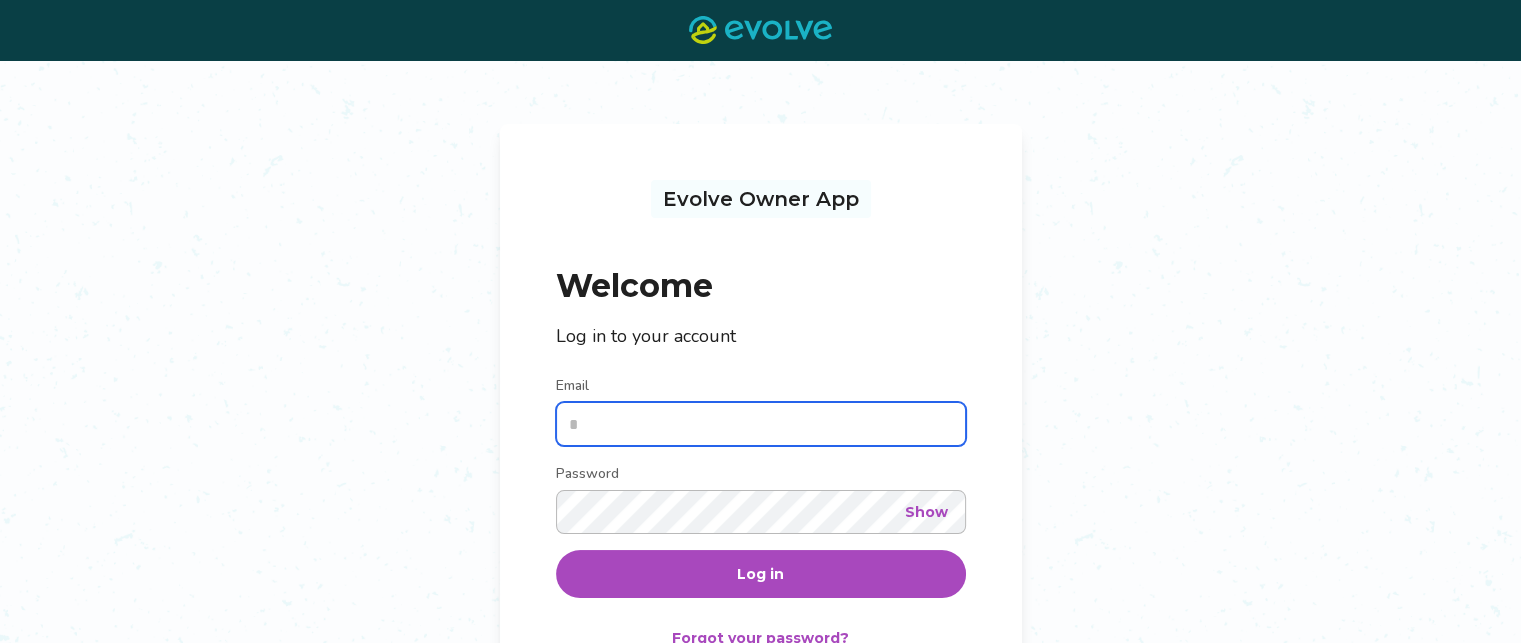 type on "**********" 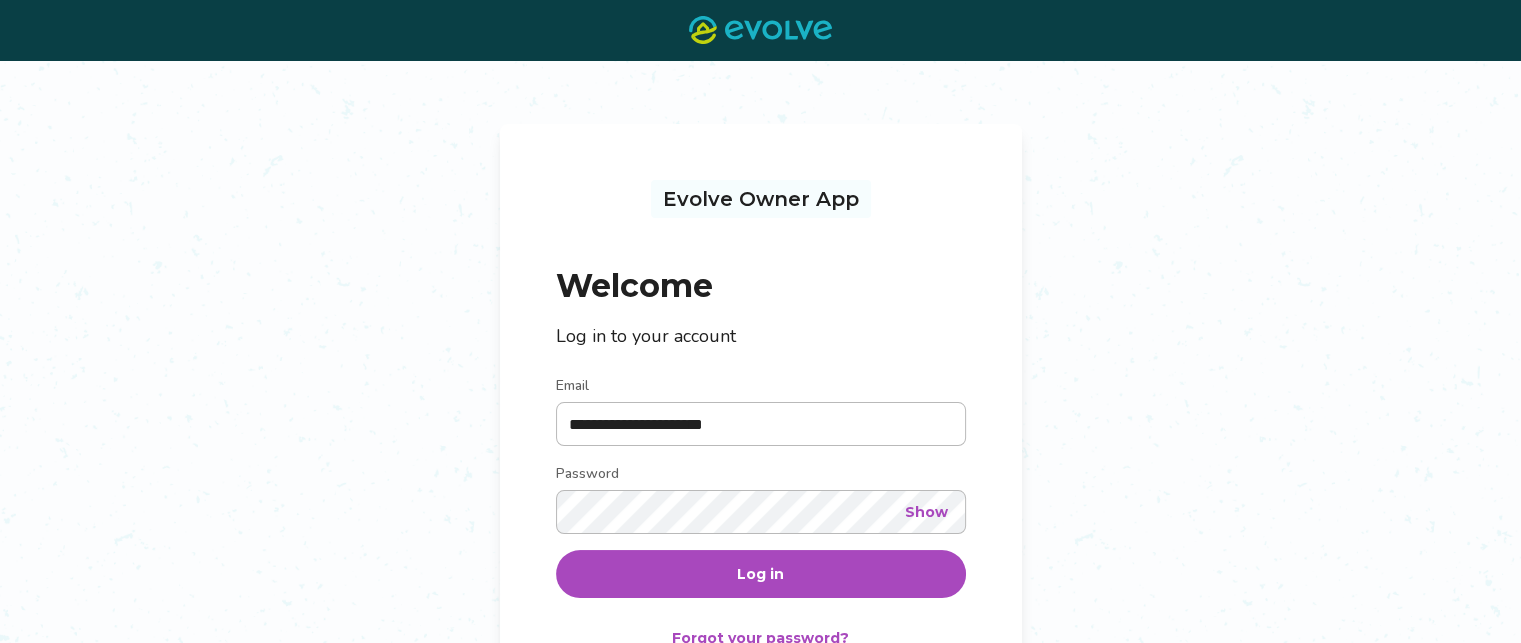 click on "Log in" at bounding box center (761, 574) 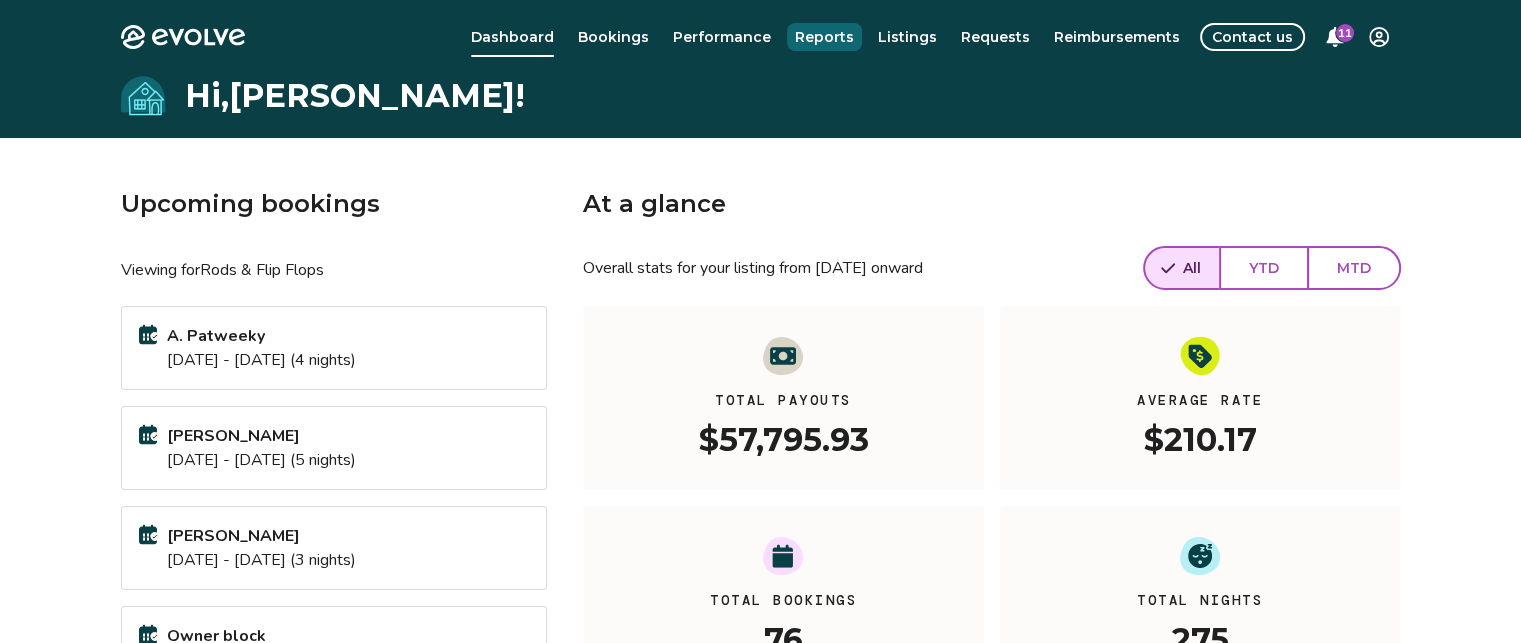click on "Reports" at bounding box center [824, 37] 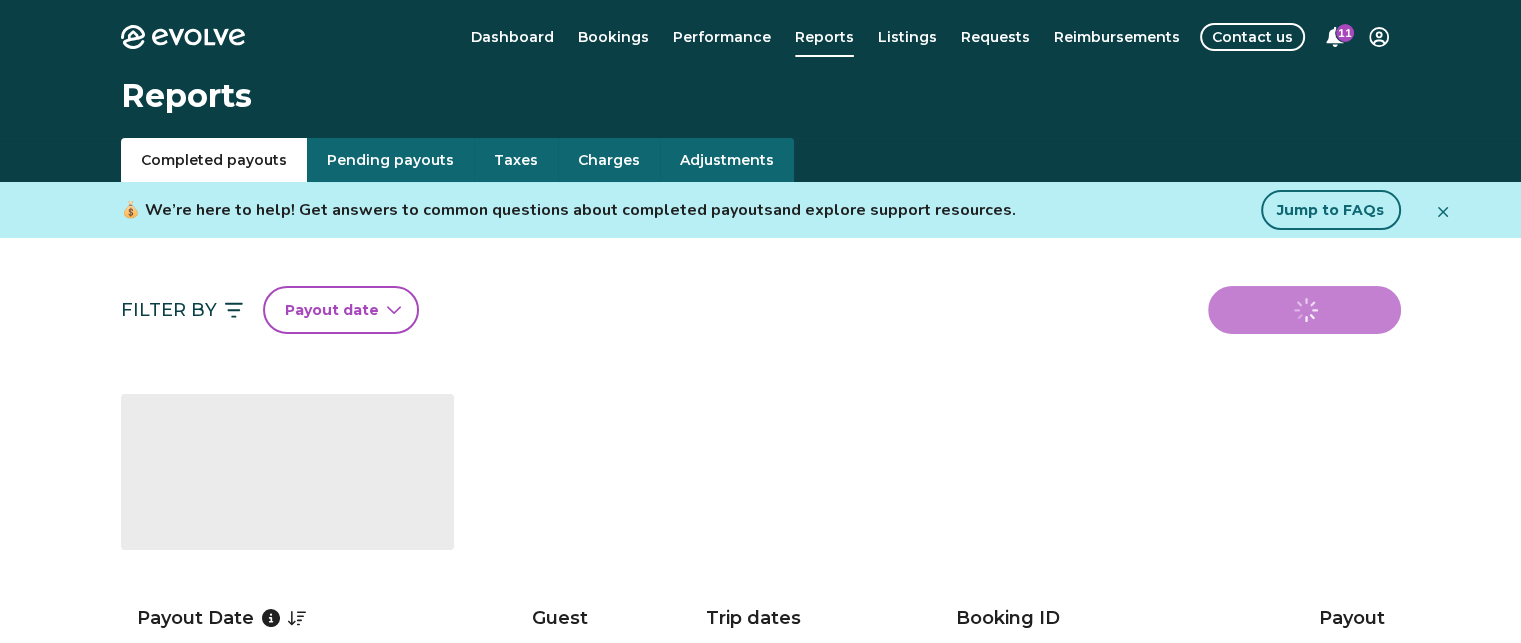click on "Taxes" at bounding box center (516, 160) 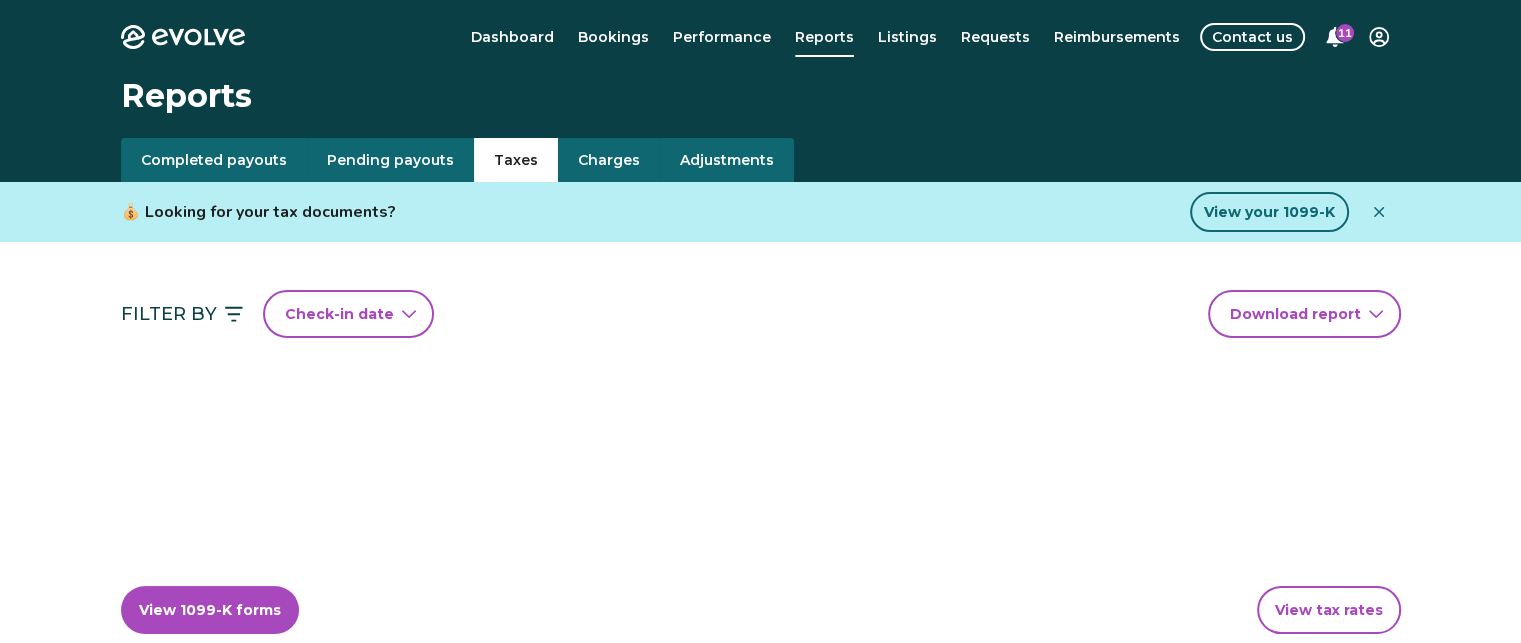 click on "Taxes" at bounding box center [516, 160] 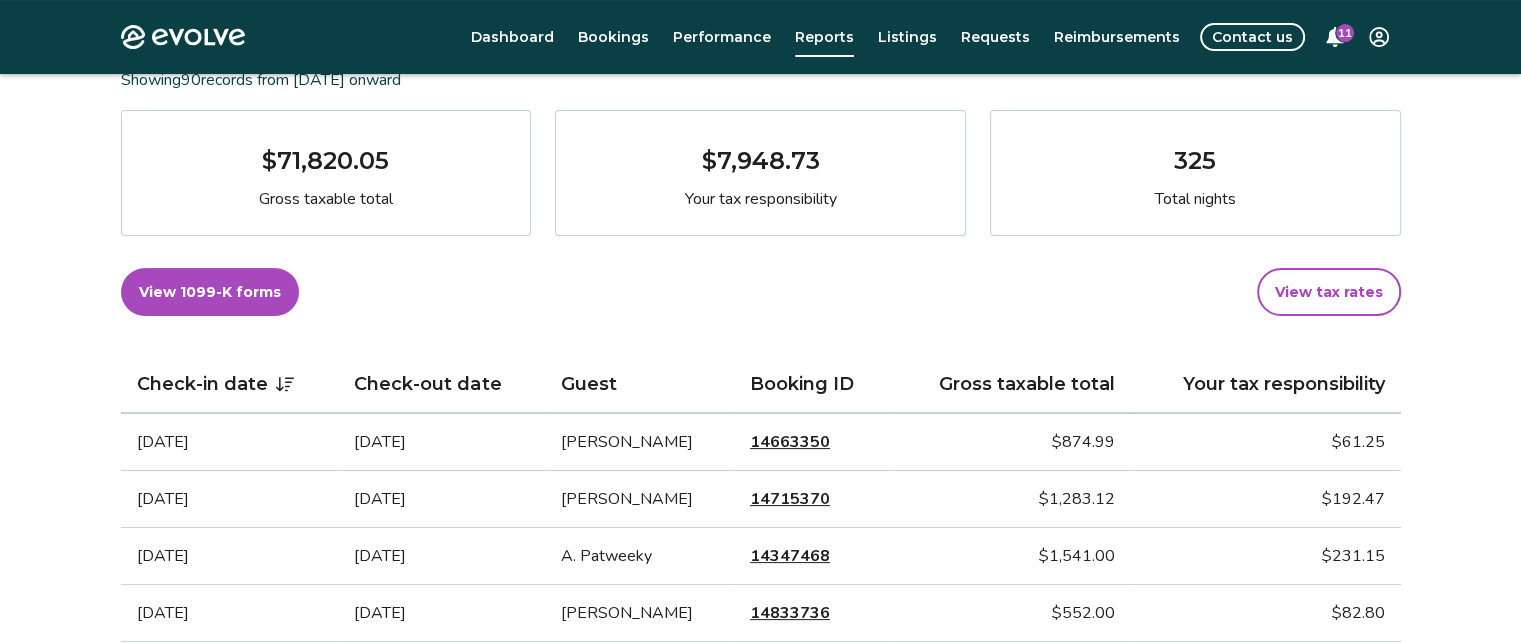 scroll, scrollTop: 300, scrollLeft: 0, axis: vertical 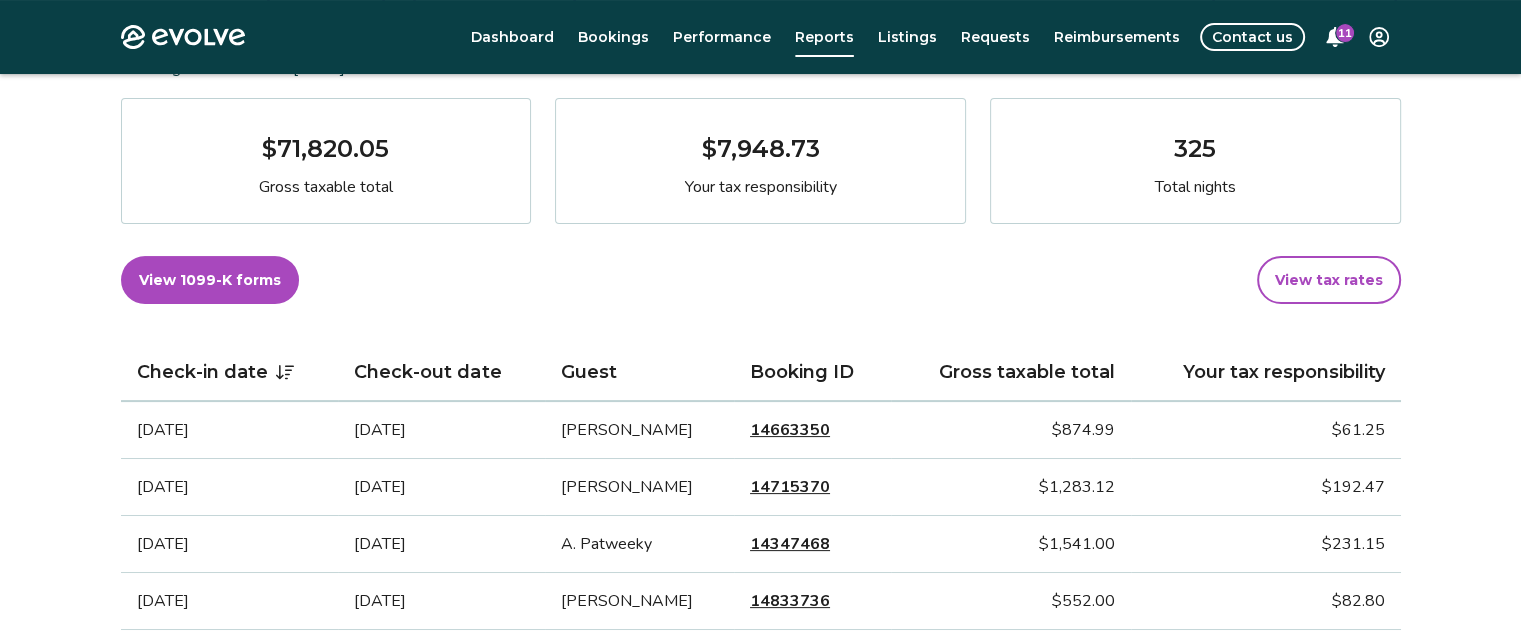 click on "View tax rates" at bounding box center [1329, 280] 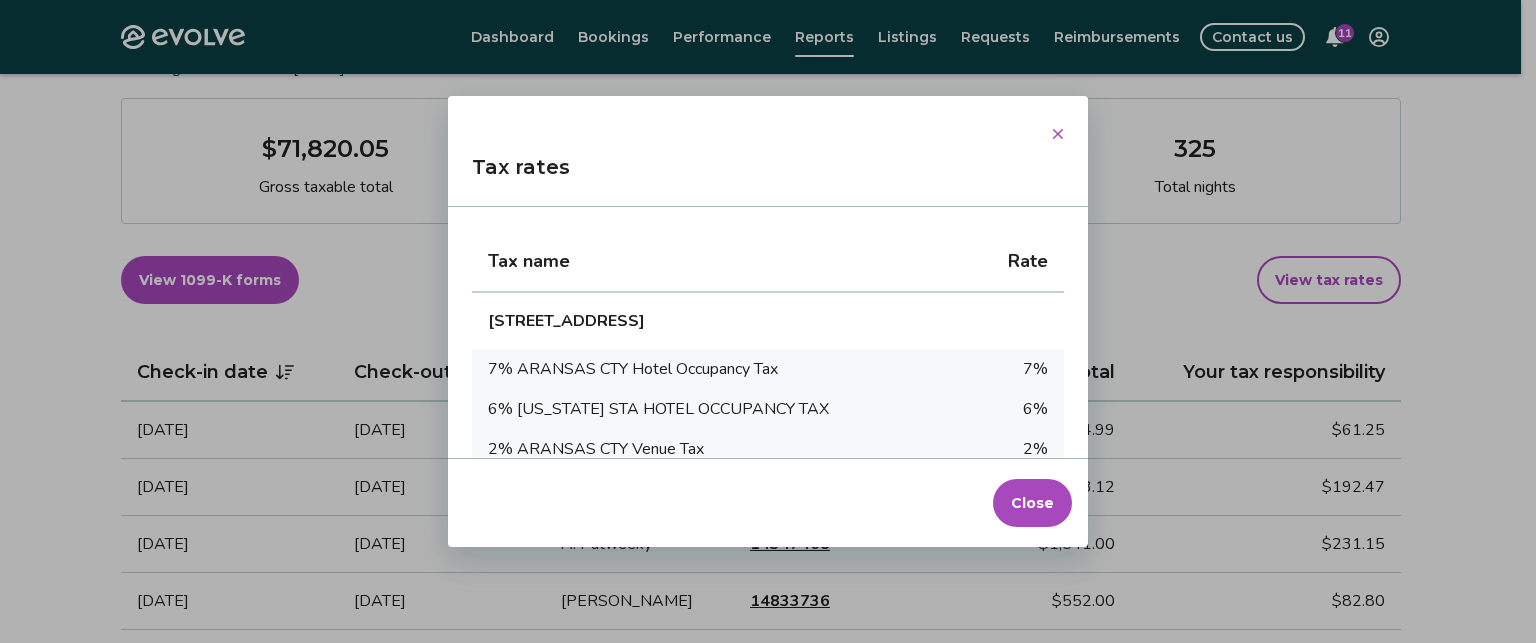 click on "Close" at bounding box center [1032, 503] 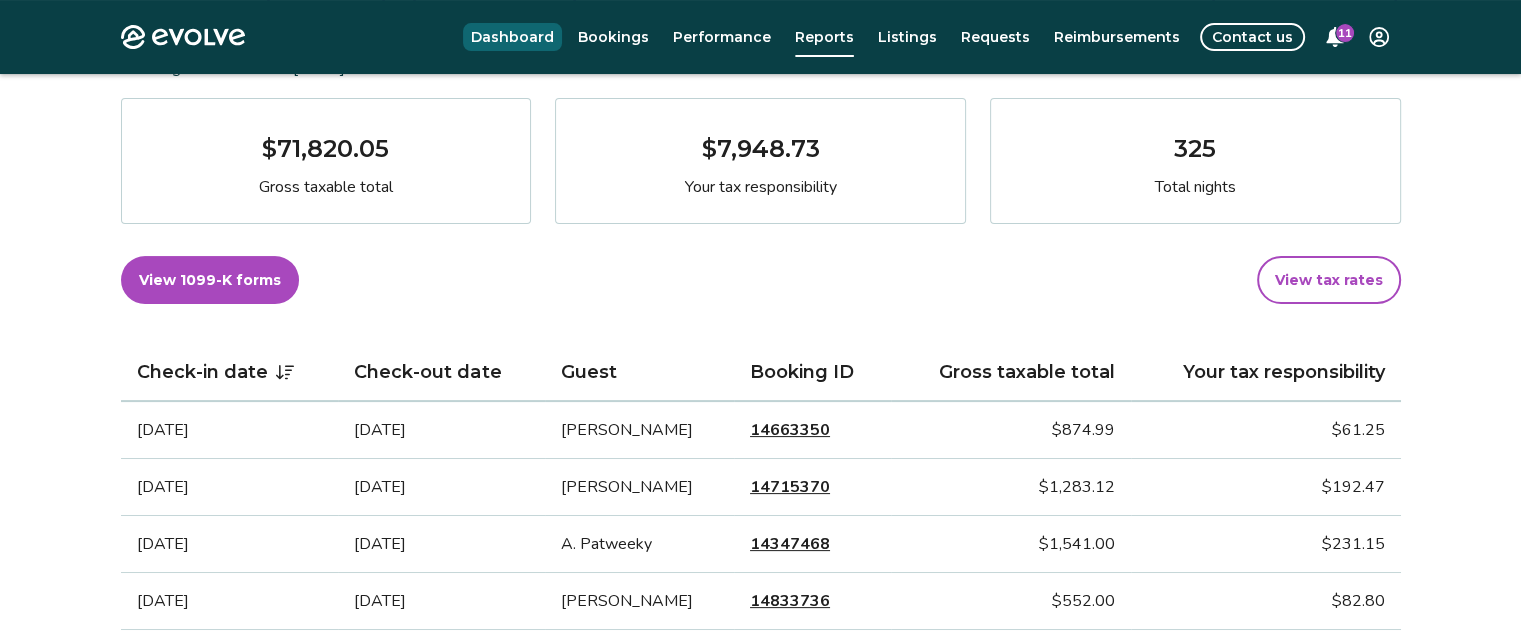 click on "Dashboard" at bounding box center [512, 37] 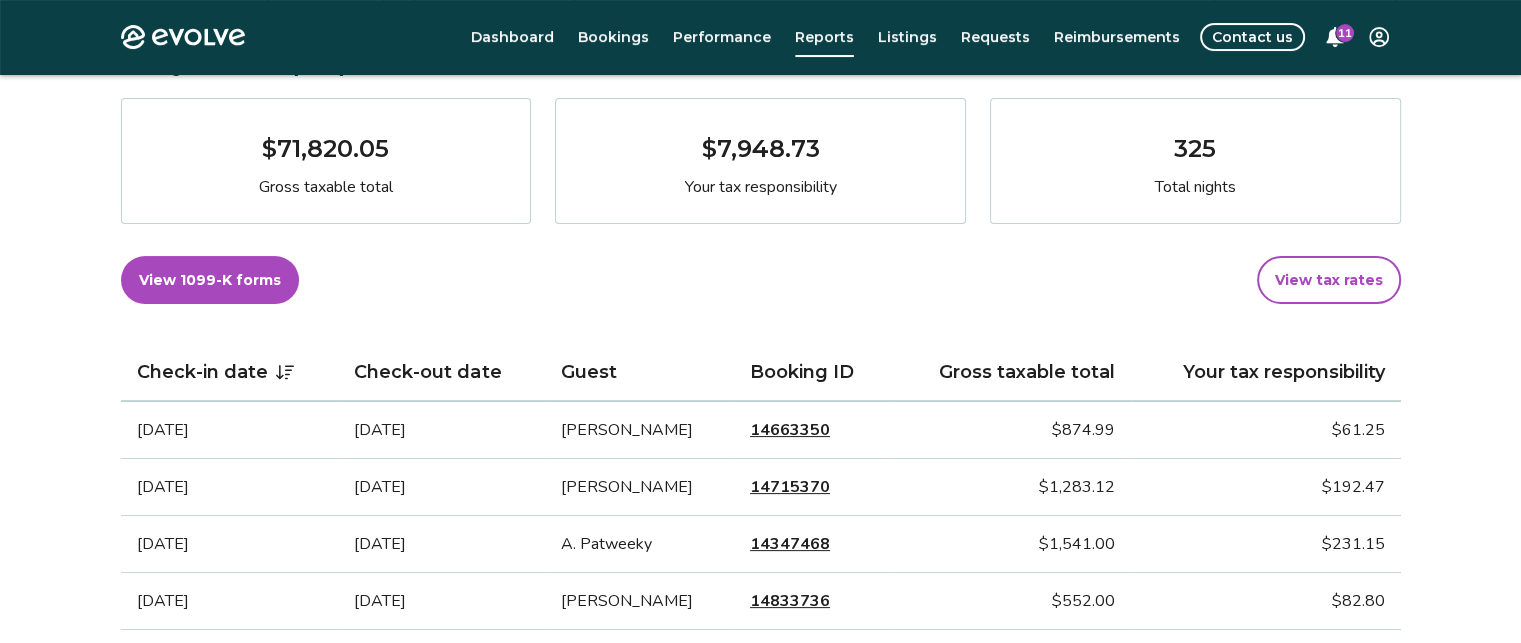 scroll, scrollTop: 0, scrollLeft: 0, axis: both 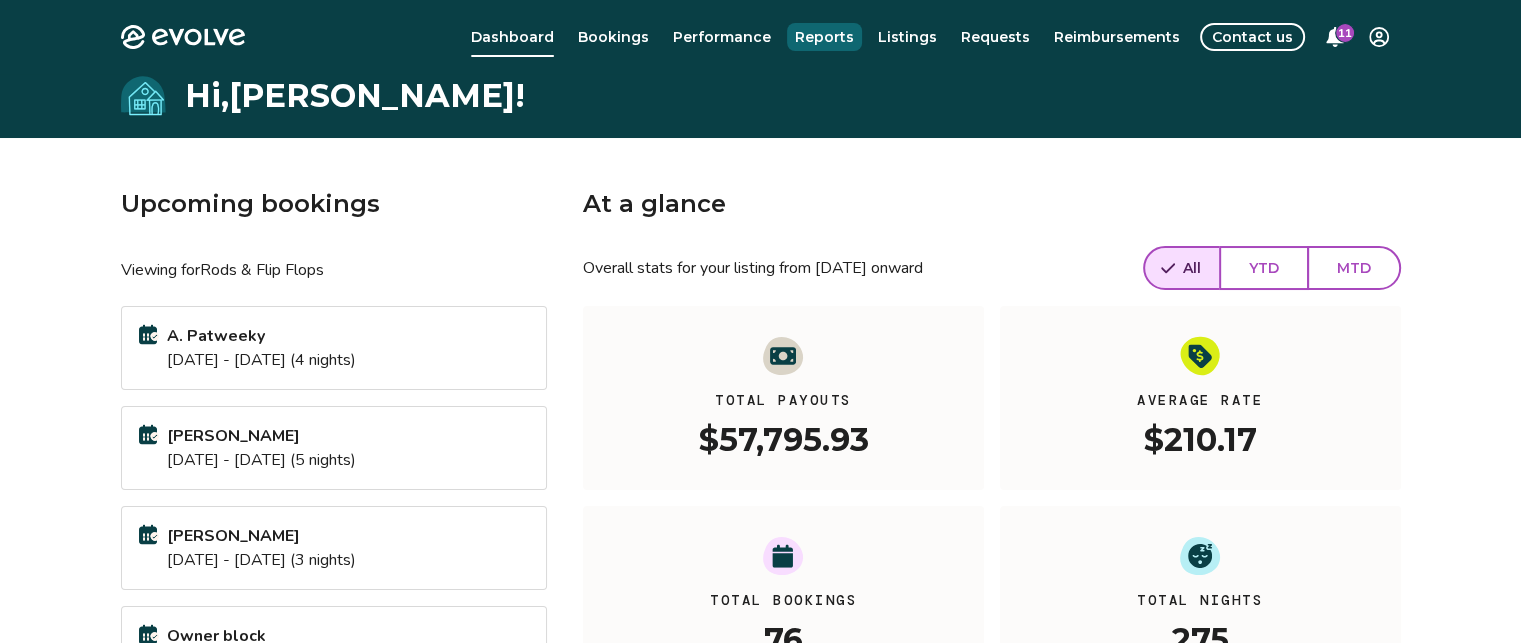 click on "Reports" at bounding box center (824, 37) 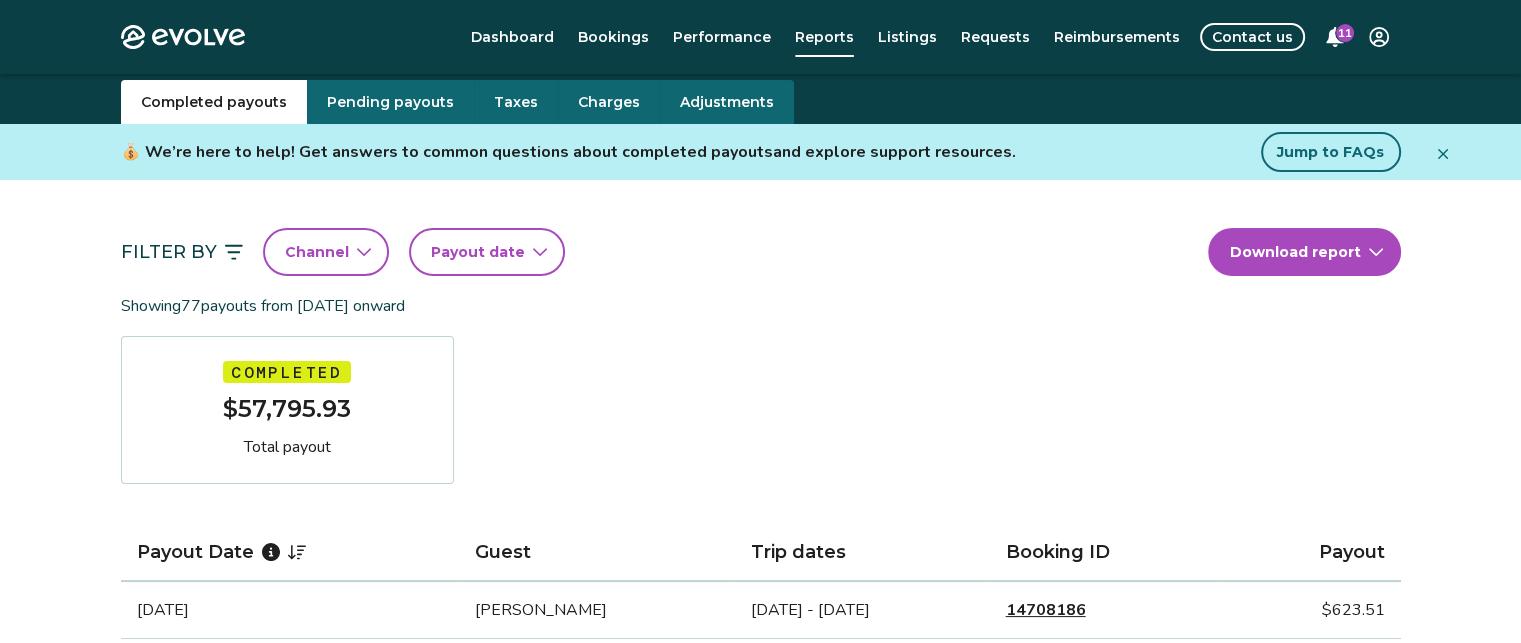 scroll, scrollTop: 0, scrollLeft: 0, axis: both 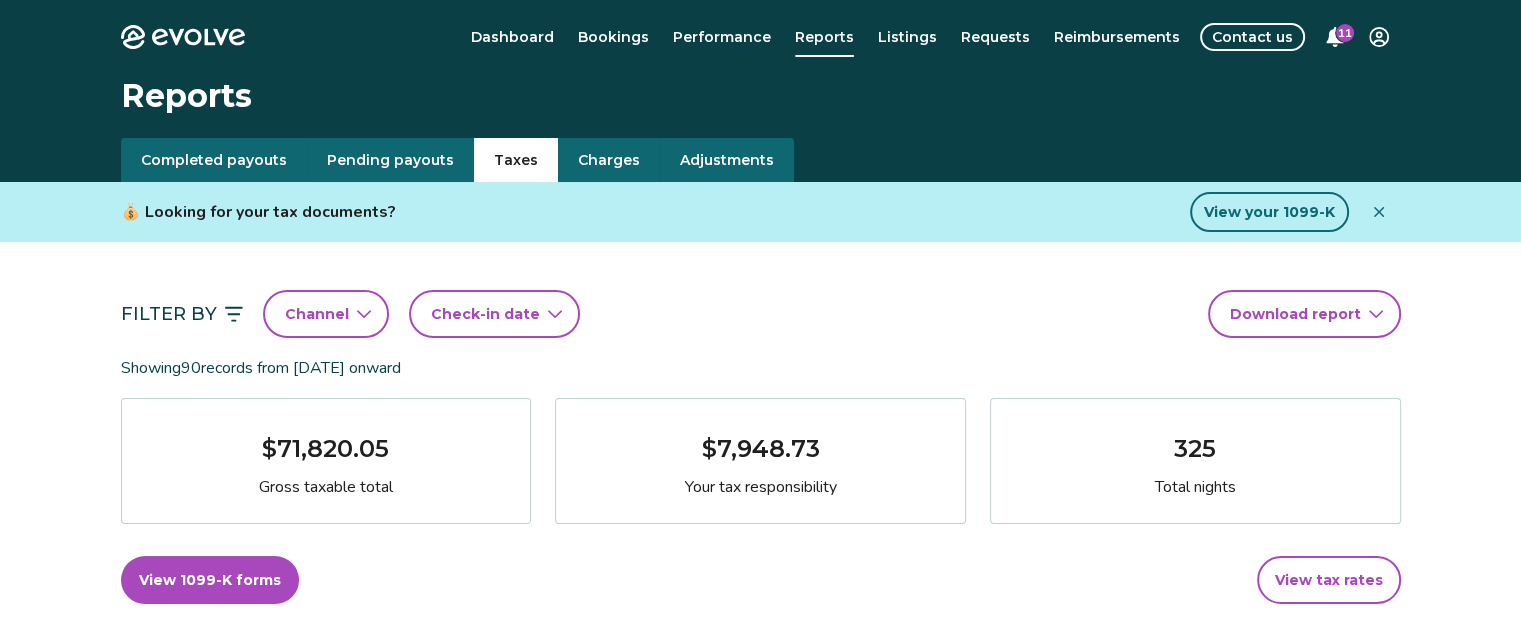 click on "Taxes" at bounding box center [516, 160] 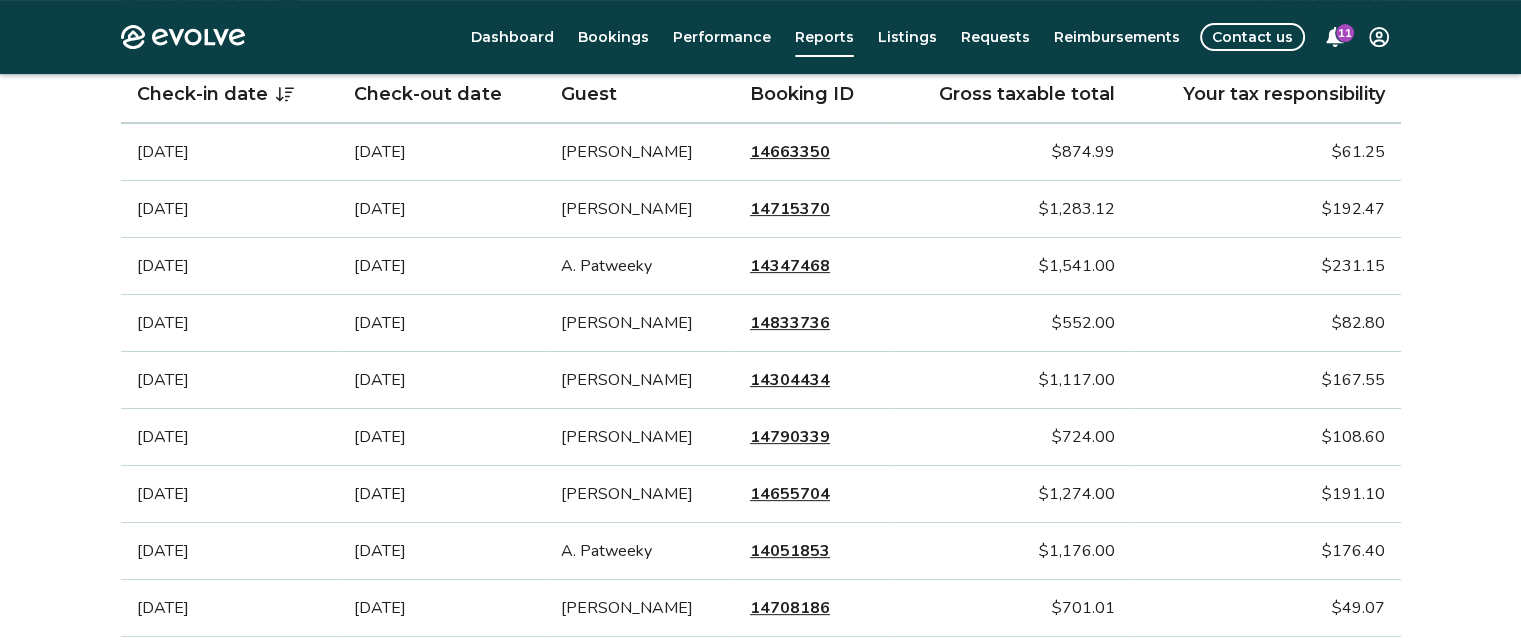 scroll, scrollTop: 0, scrollLeft: 0, axis: both 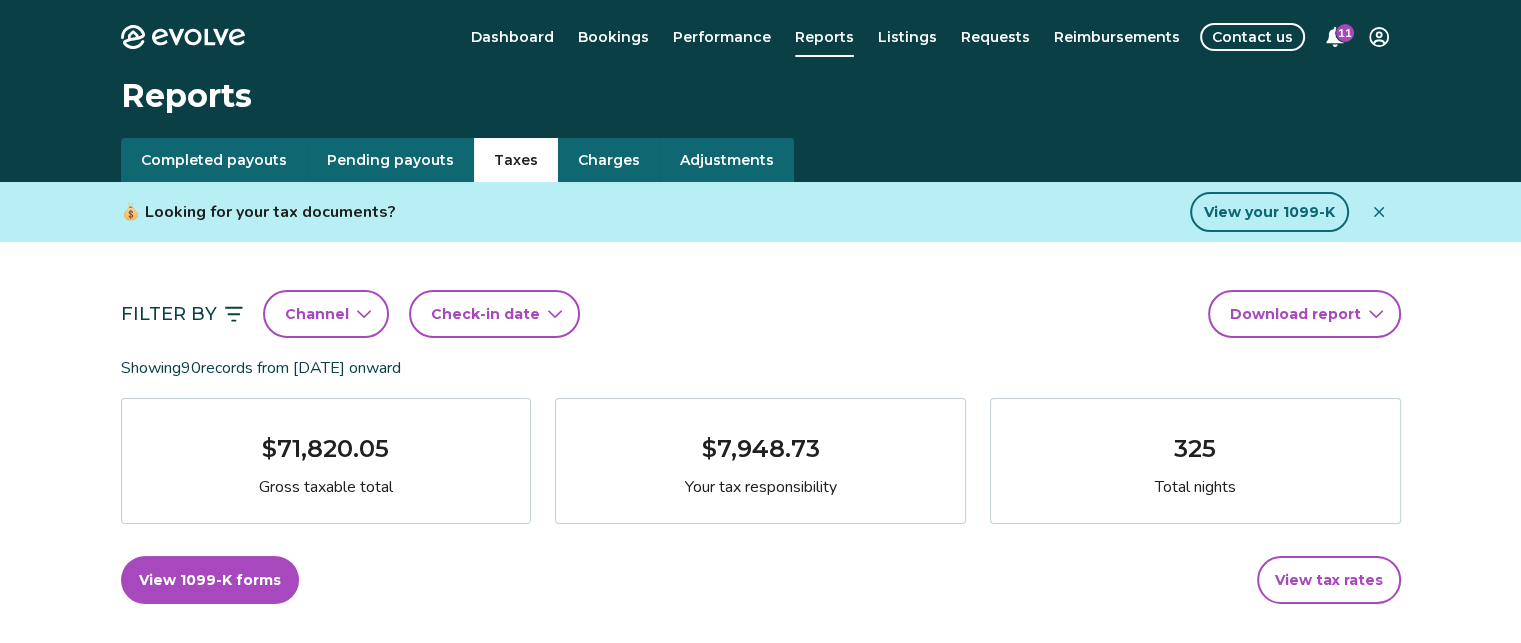 click on "Check-in date" at bounding box center [485, 314] 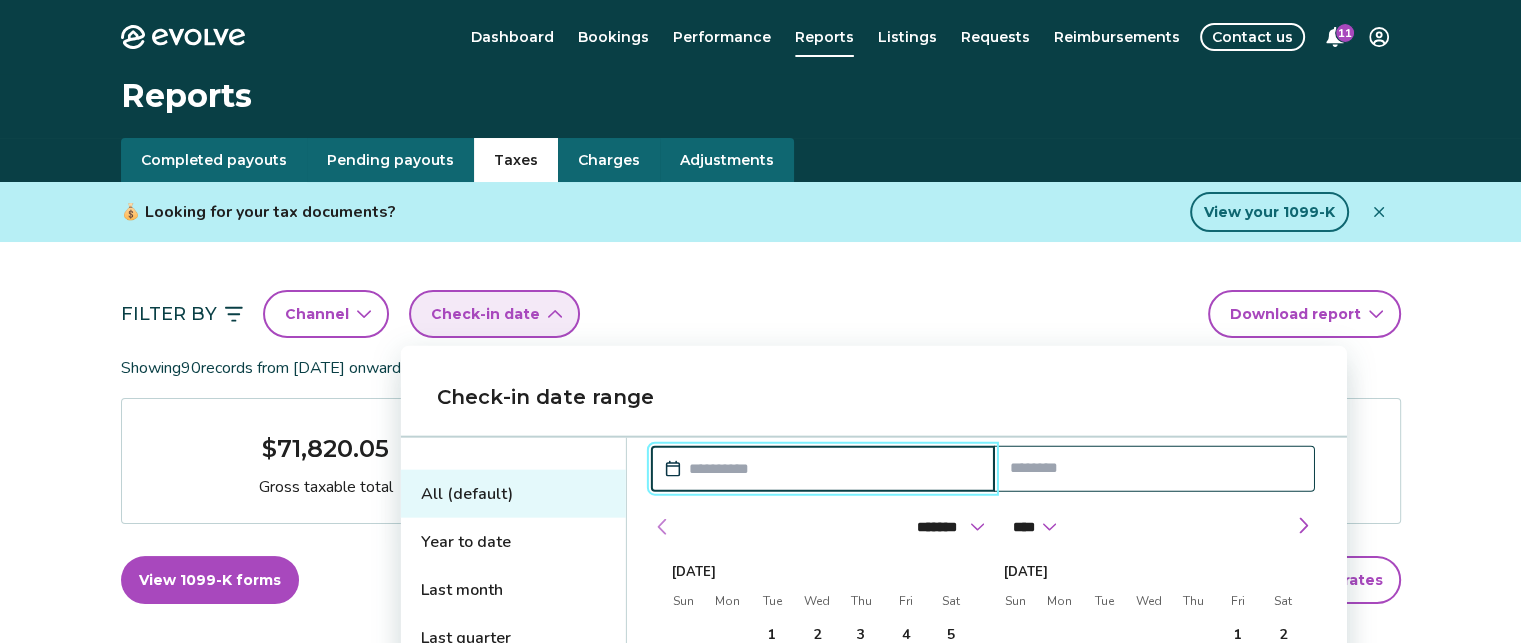 click at bounding box center (663, 527) 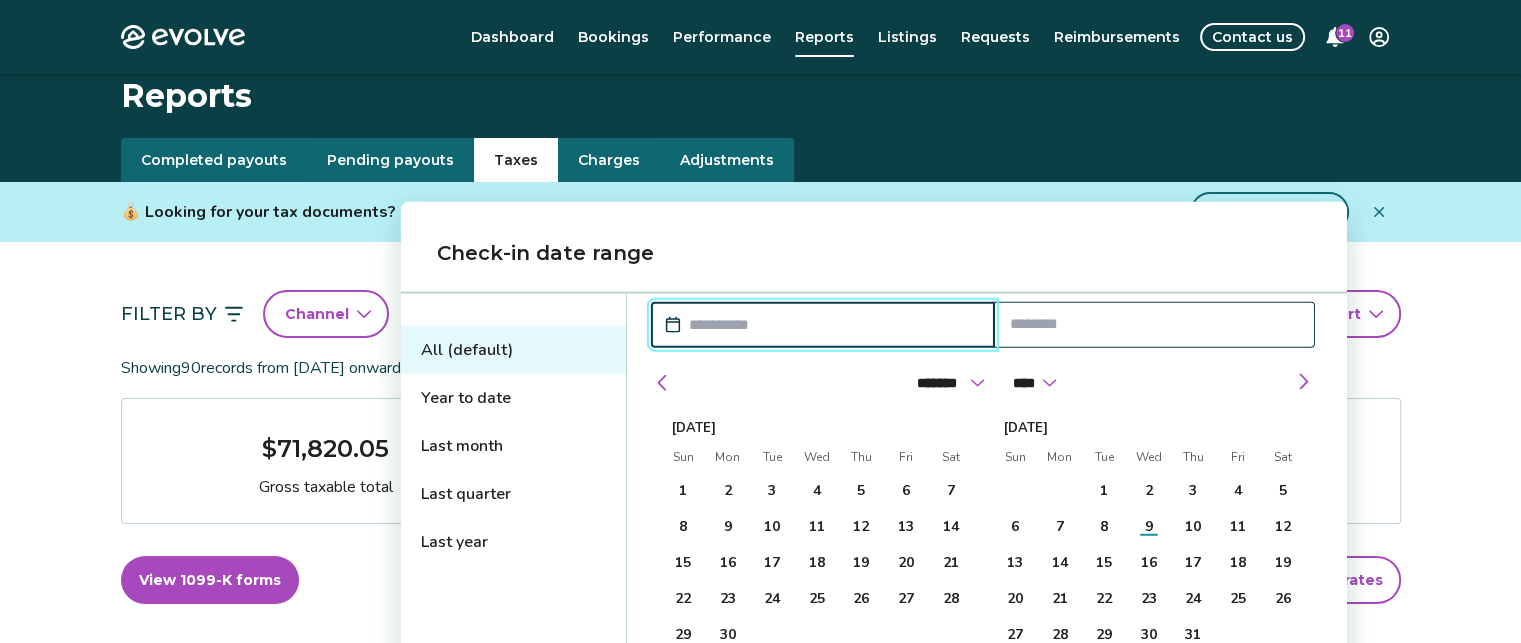 scroll, scrollTop: 200, scrollLeft: 0, axis: vertical 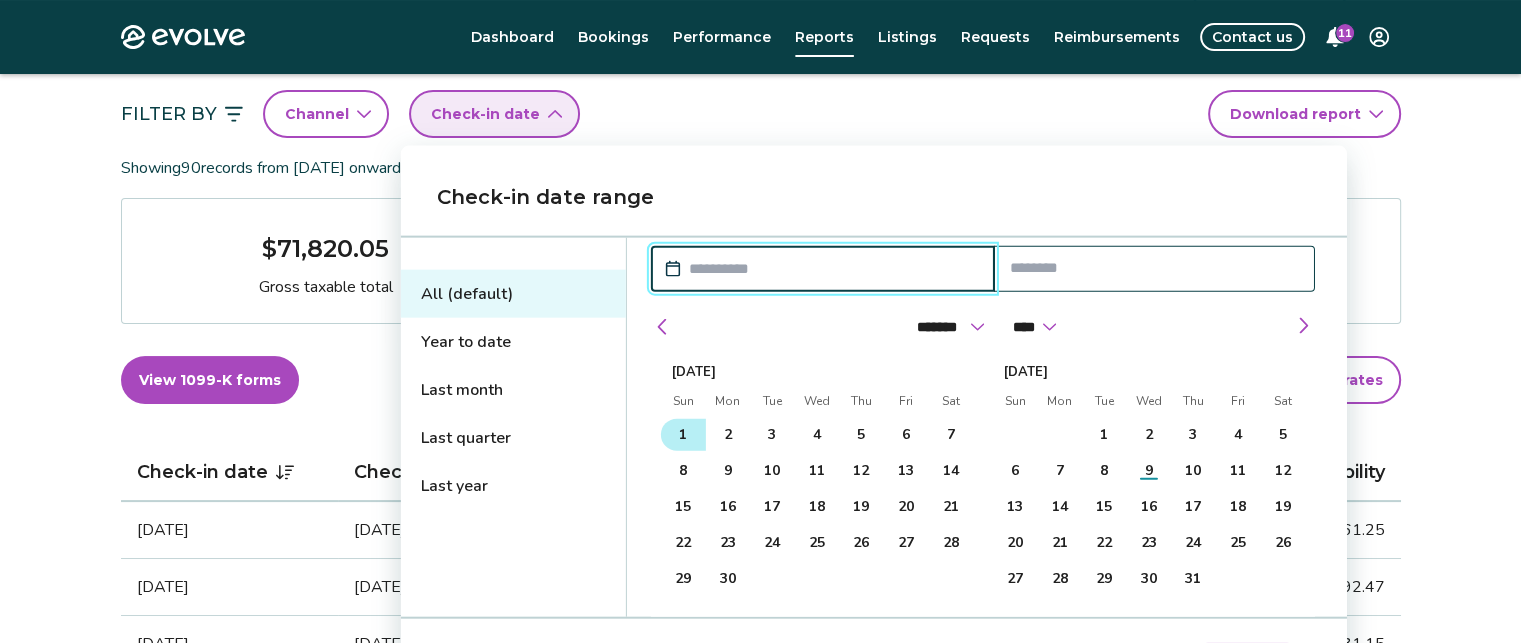 click on "1" at bounding box center [683, 435] 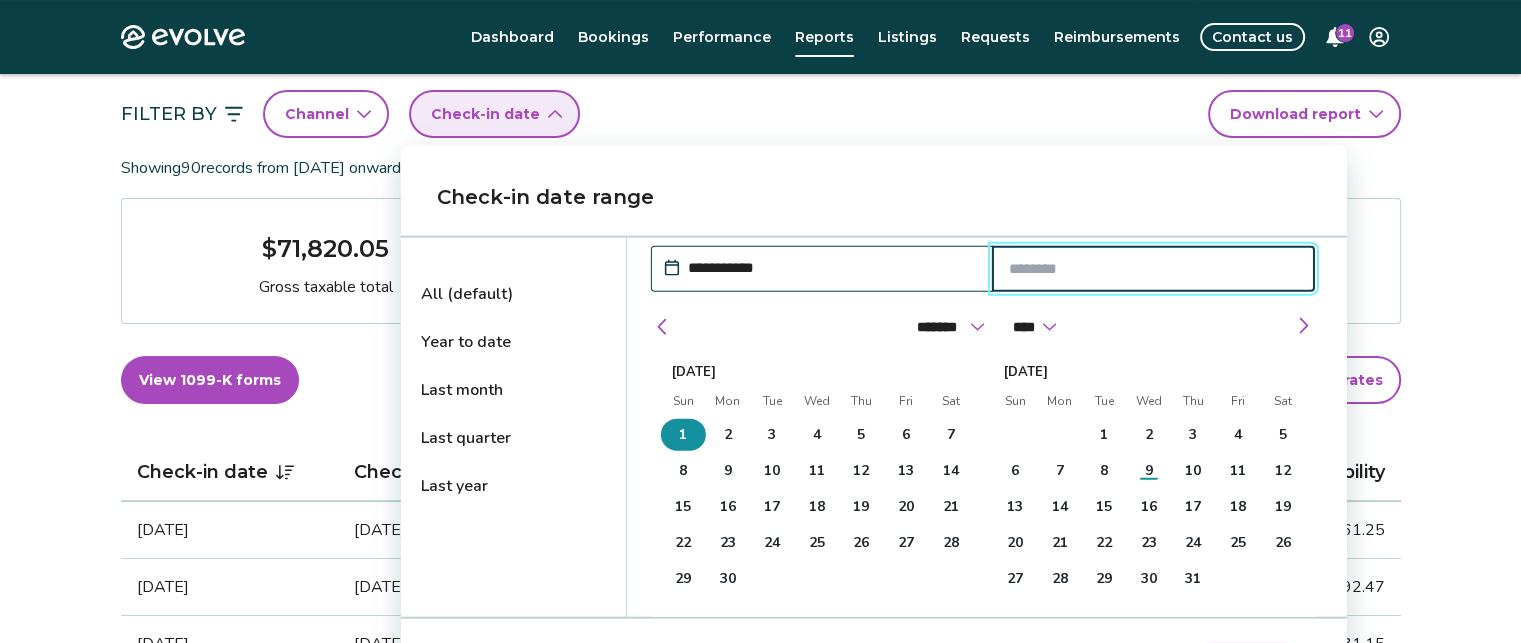click on "1" at bounding box center [683, 435] 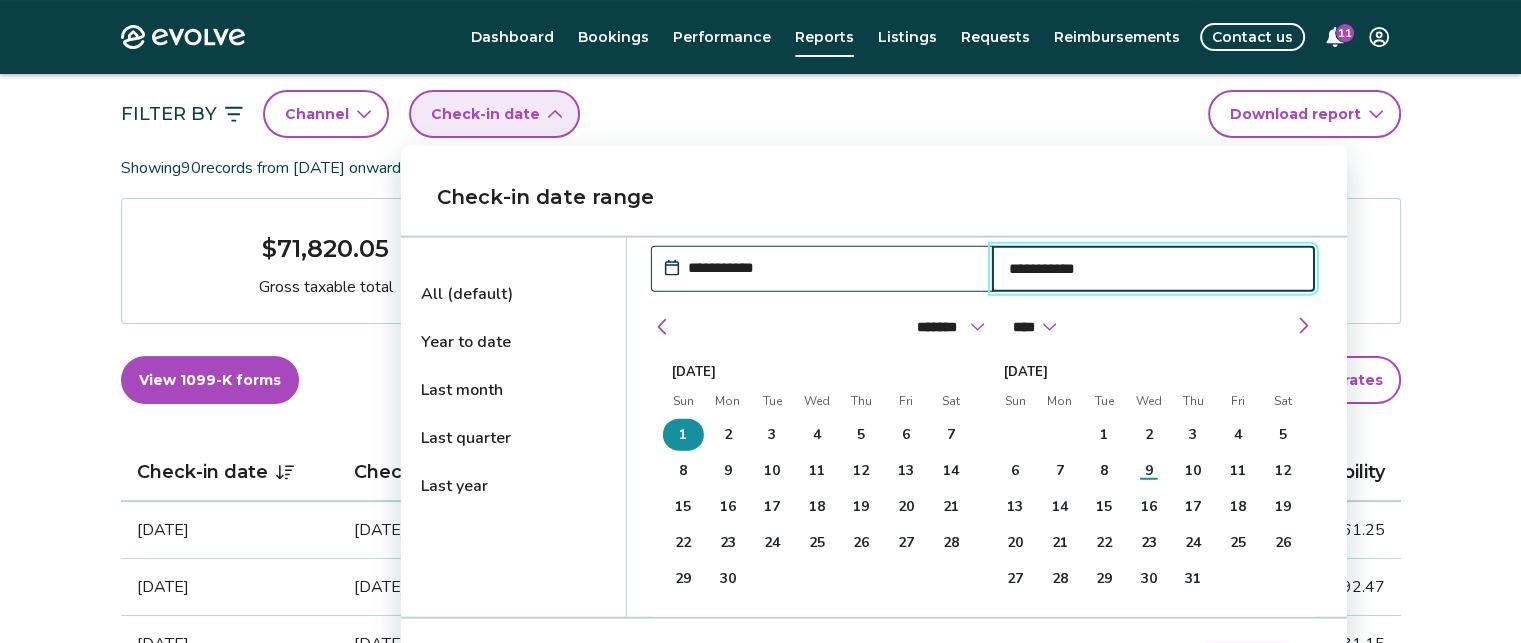 click on "**********" at bounding box center [1153, 269] 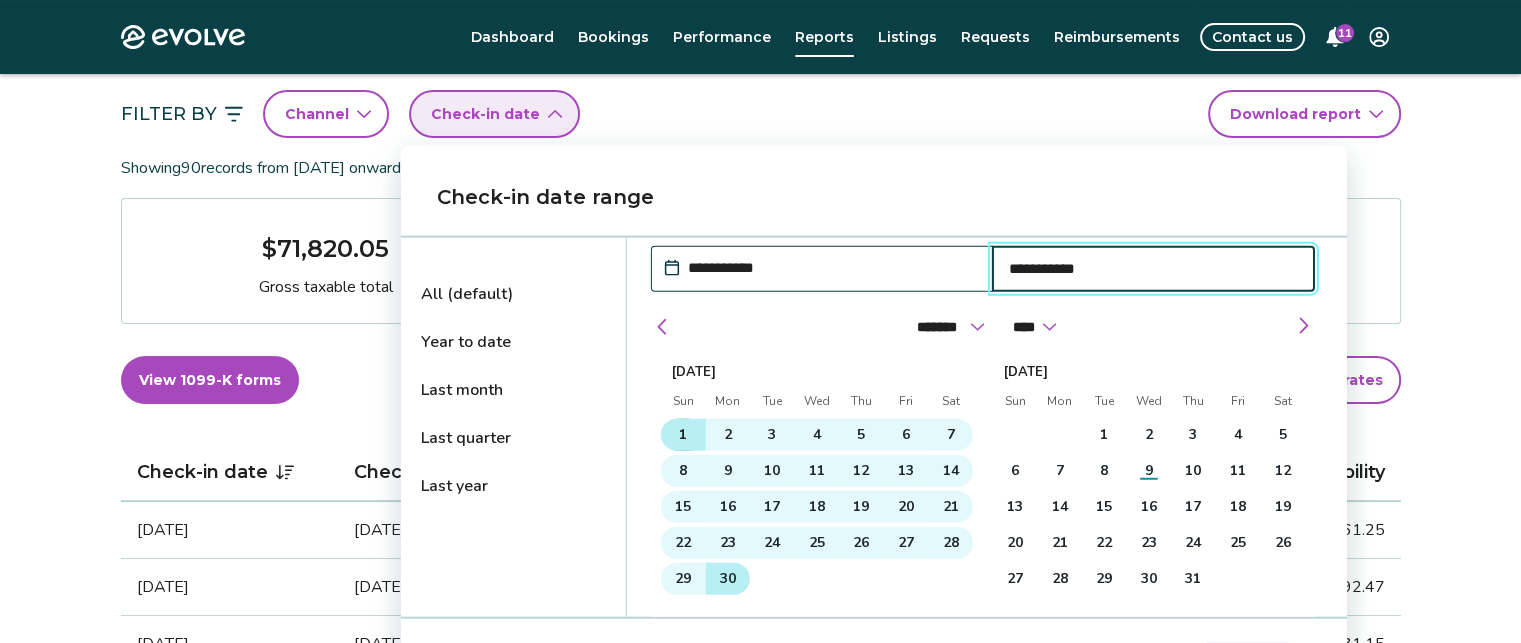 click on "30" at bounding box center [727, 579] 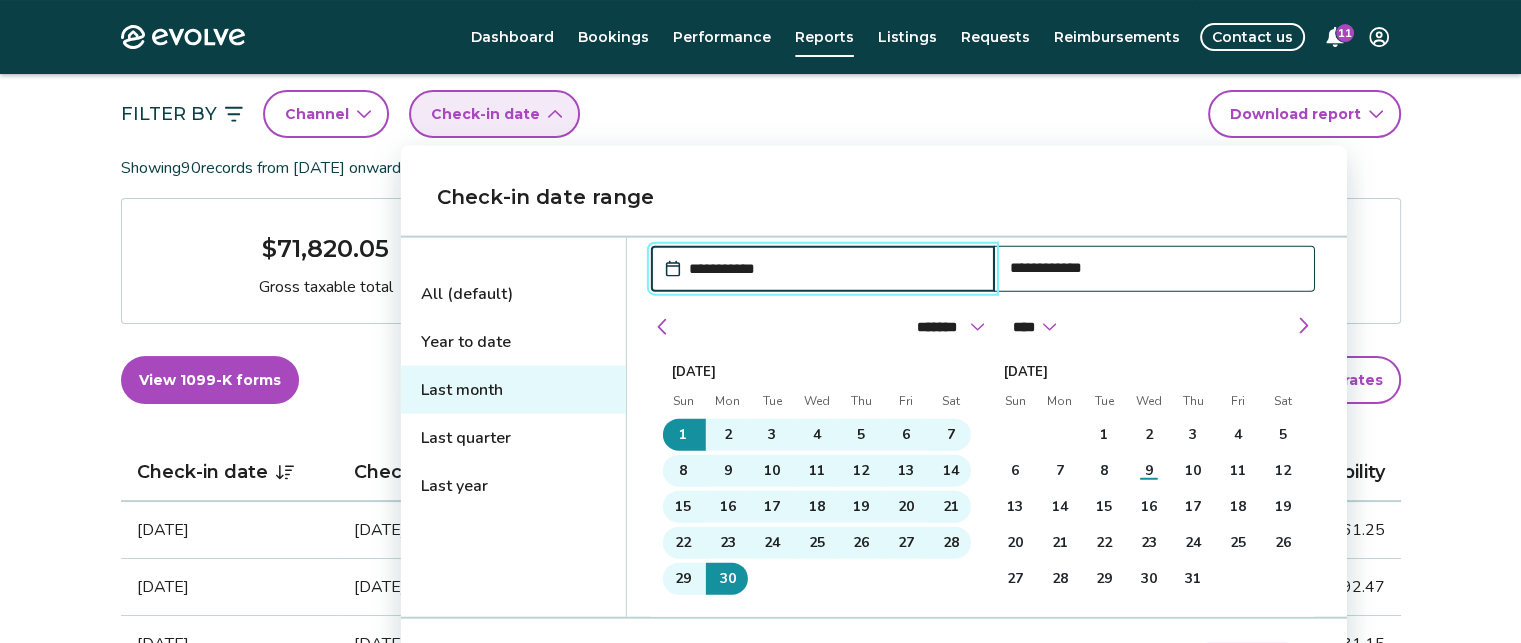 click on "Evolve Dashboard Bookings Performance Reports Listings Requests Reimbursements Contact us 11 Reports Completed payouts Pending payouts Taxes Charges Adjustments 💰 Looking for your tax documents? View your 1099-K Filter By  Channel Check-in date Download   report Showing  90  records    from May 1st, 2020 onward $71,820.05 Gross taxable total $7,948.73 Your tax responsibility 325 Total nights View 1099-K forms View tax rates Check-in date Check-out date Guest Booking ID Gross taxable total Your tax responsibility Oct 13, 2025 Oct 17, 2025 Tim Cover 14663350 $874.99 $61.25 Sep 30, 2025 Oct 5, 2025 Lois Brickner 14715370 $1,283.12 $192.47 Aug 30, 2025 Sep 5, 2025 A. Patweeky 14347468 $1,541.00 $231.15 Aug 11, 2025 Aug 13, 2025 Jacob Fangue 14833736 $552.00 $82.80 Aug 1, 2025 Aug 4, 2025 Ricardo Martinez 14304434 $1,117.00 $167.55 Jul 25, 2025 Jul 28, 2025 Justin Bishop 14790339 $724.00 $108.60 Jul 18, 2025 Jul 23, 2025 Ronda Salyers 14655704 $1,274.00 $191.10 Jul 10, 2025 Jul 14, 2025 A. Patweeky 14051853 1" at bounding box center (760, 1164) 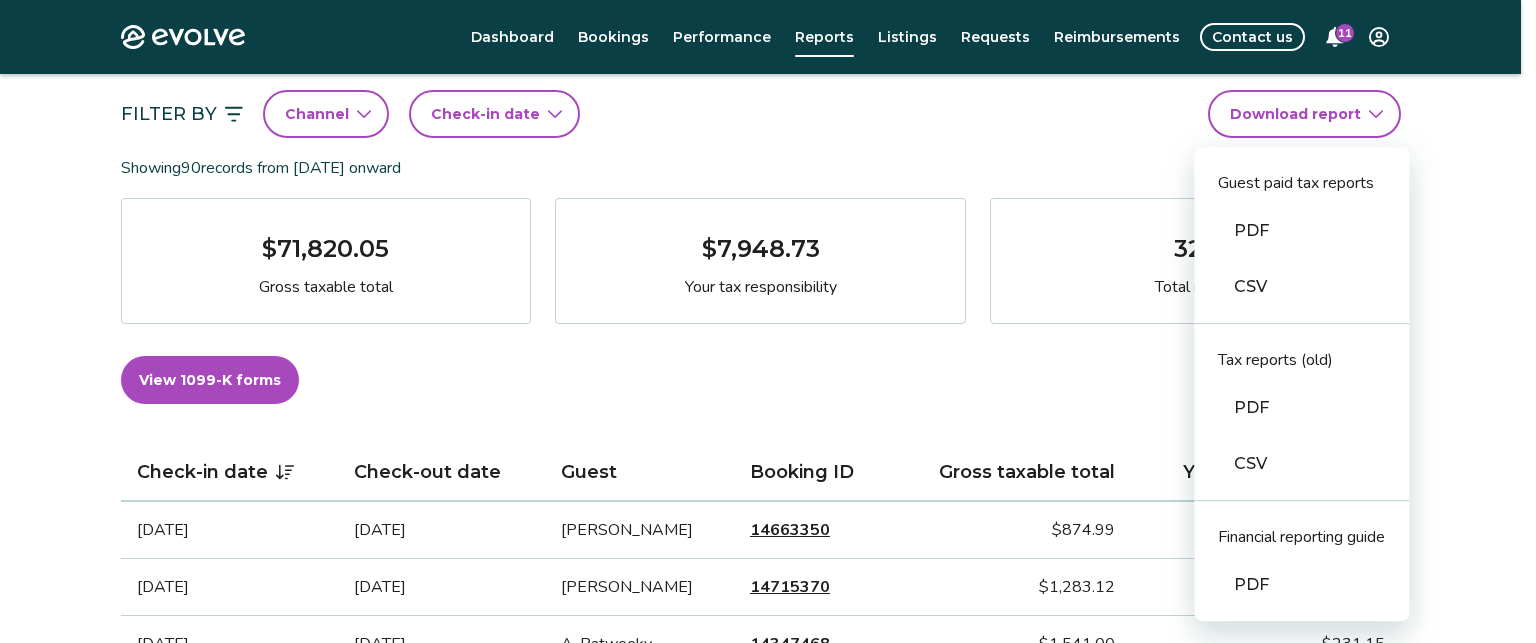 click on "CSV" at bounding box center (1301, 287) 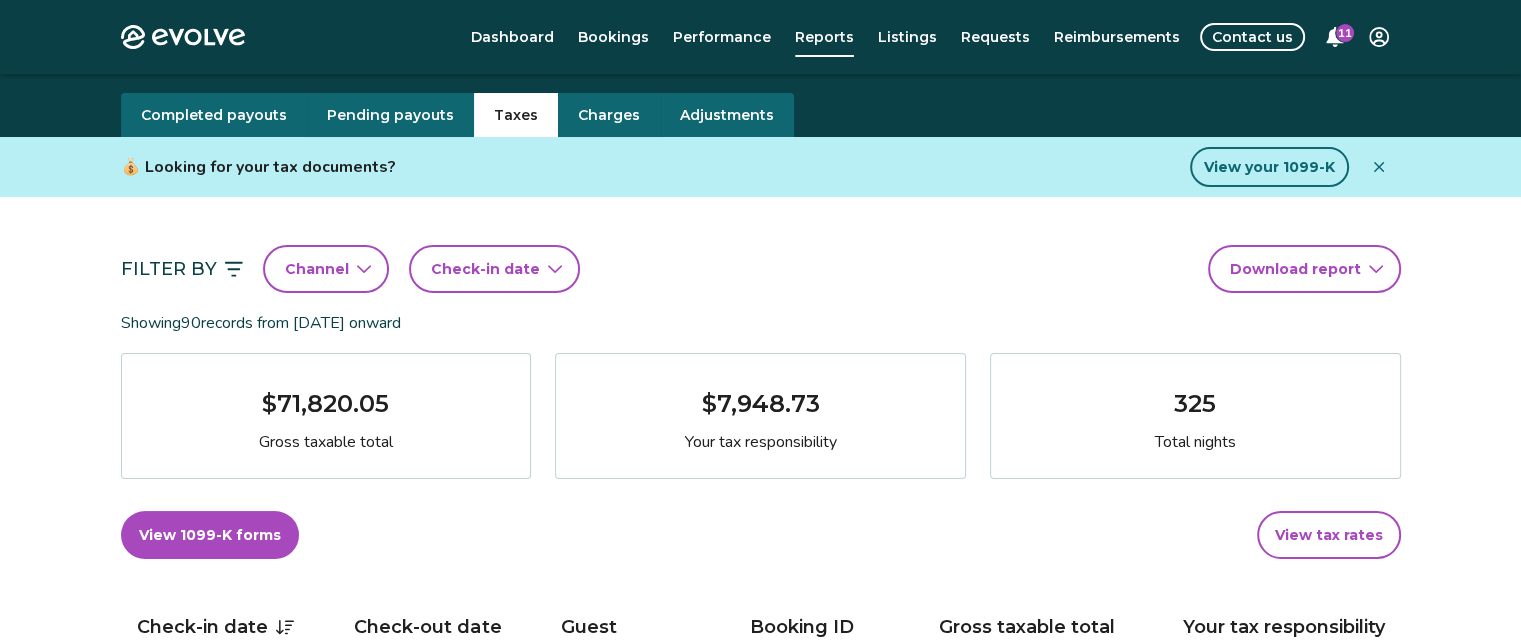 scroll, scrollTop: 0, scrollLeft: 0, axis: both 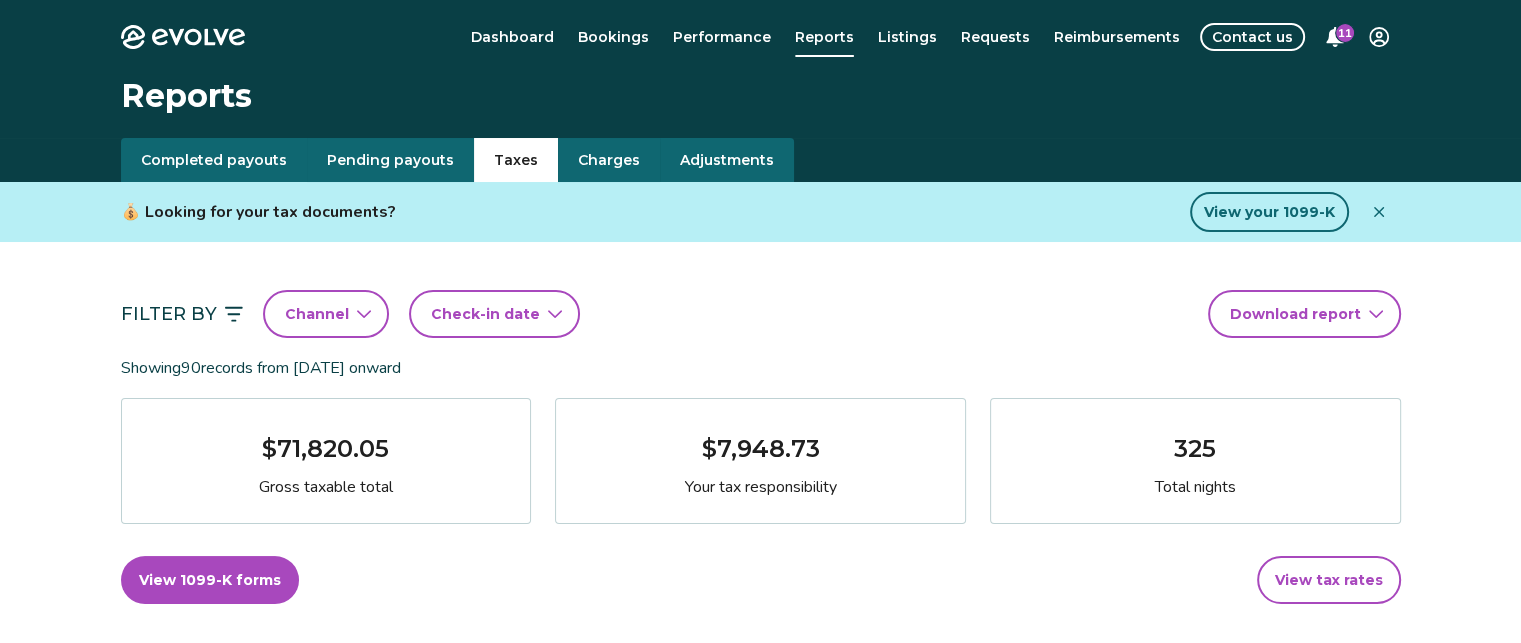 click on "Check-in date" at bounding box center (494, 314) 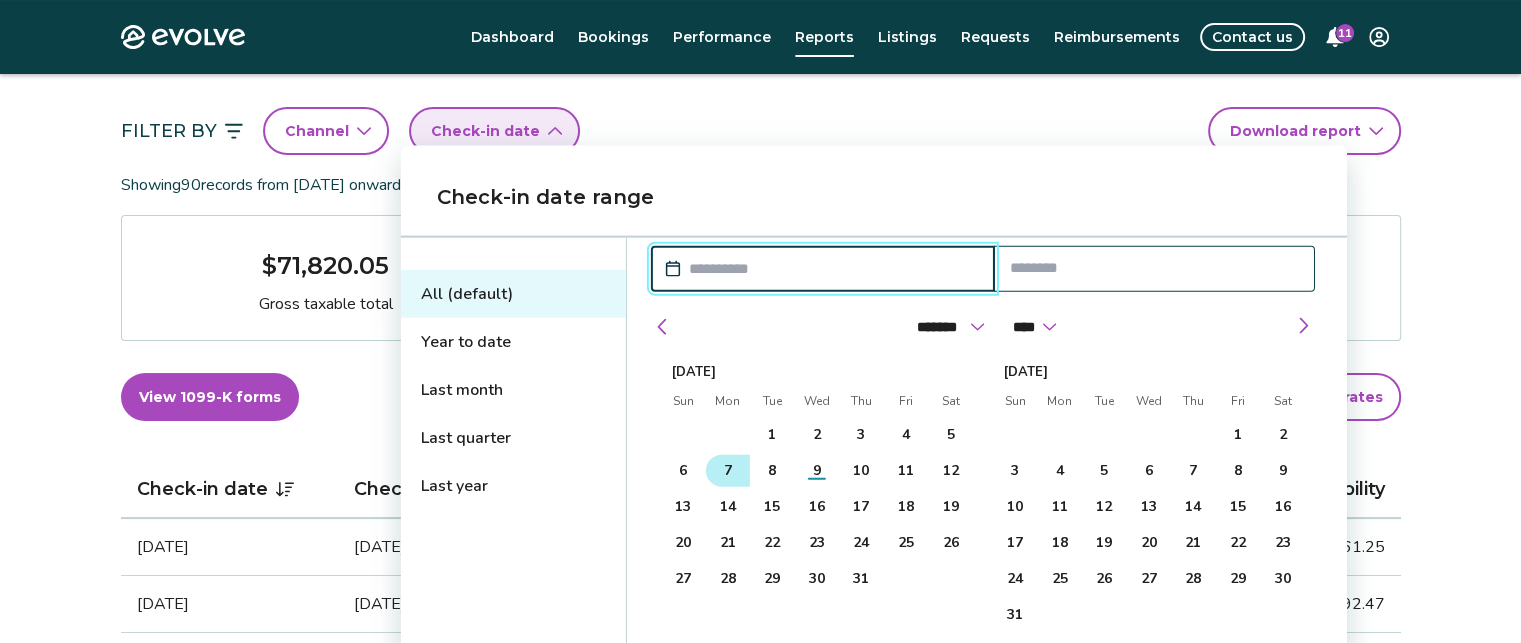 scroll, scrollTop: 200, scrollLeft: 0, axis: vertical 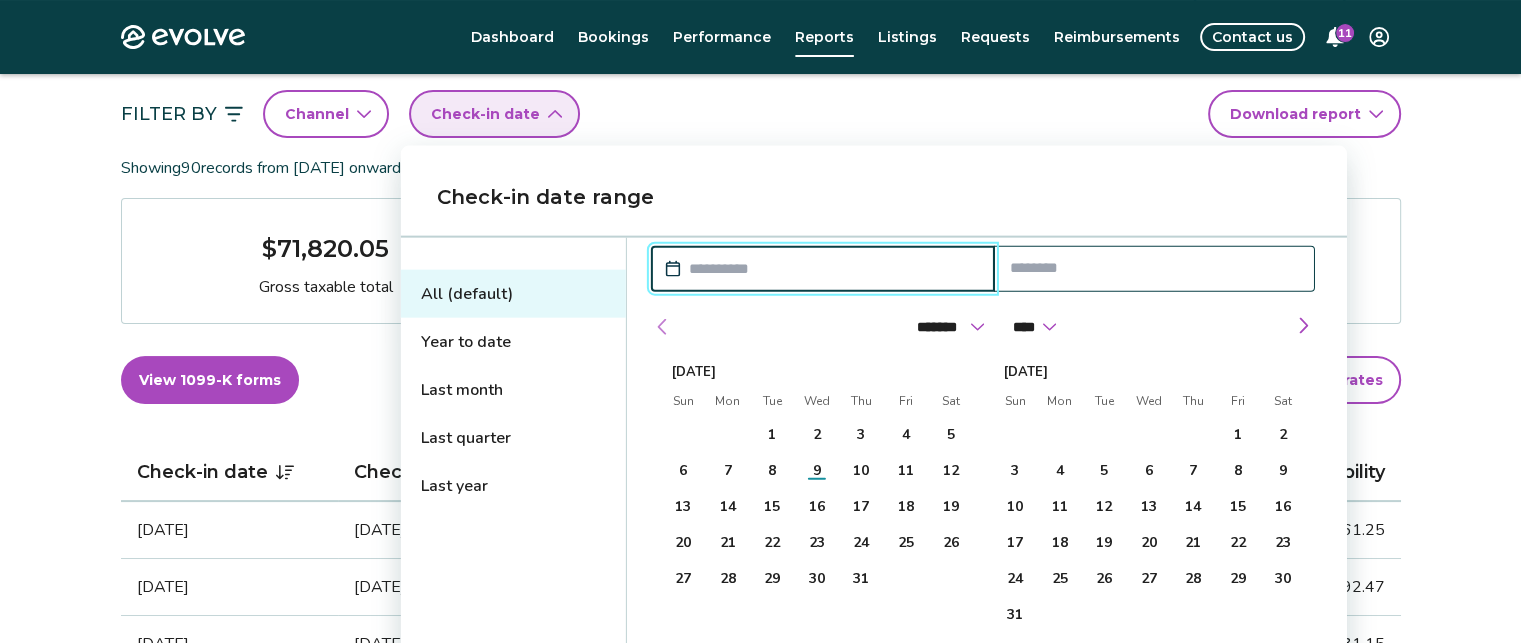 click at bounding box center [663, 327] 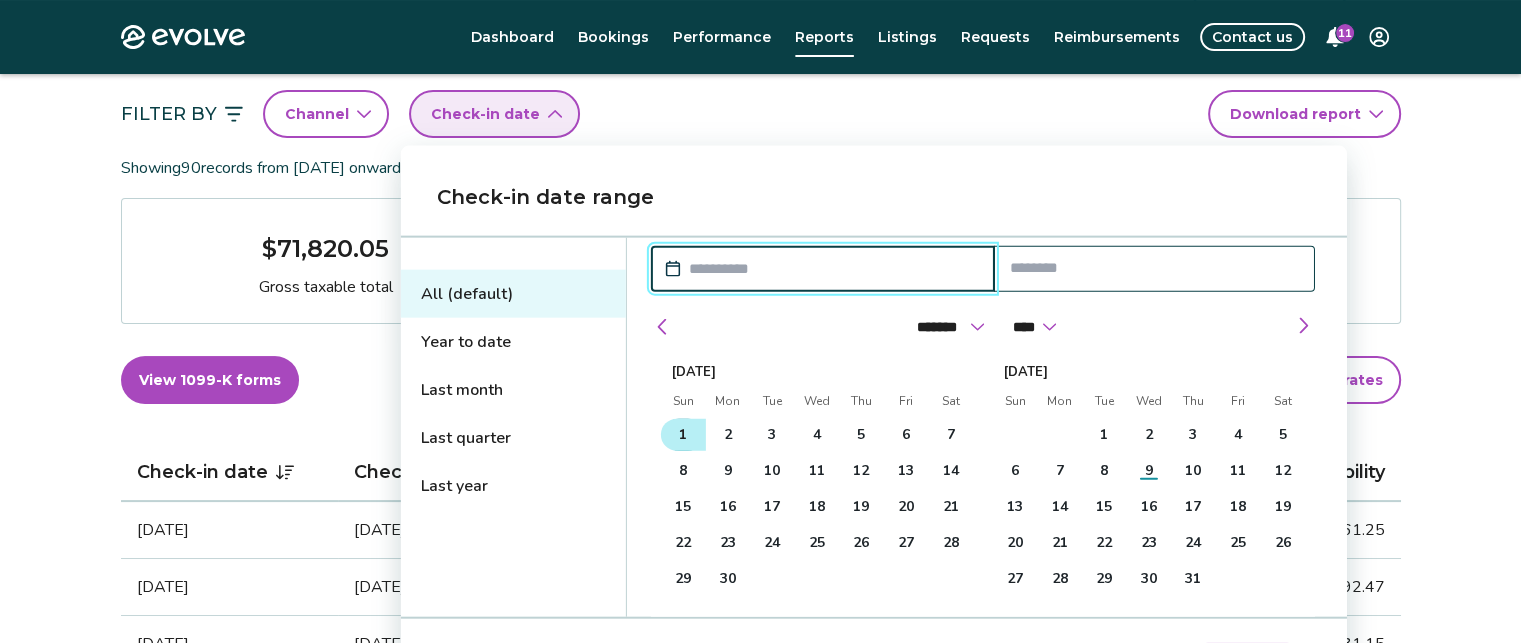 click on "1" at bounding box center (683, 435) 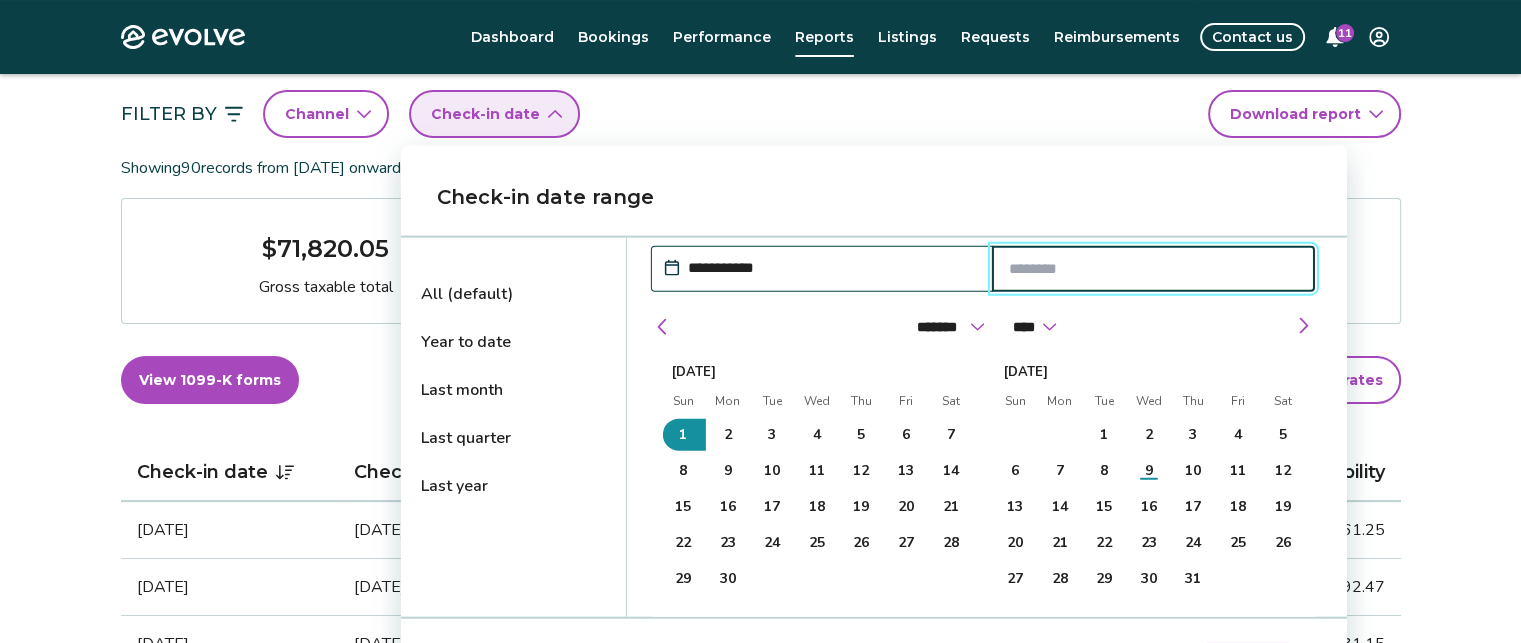click at bounding box center [1153, 269] 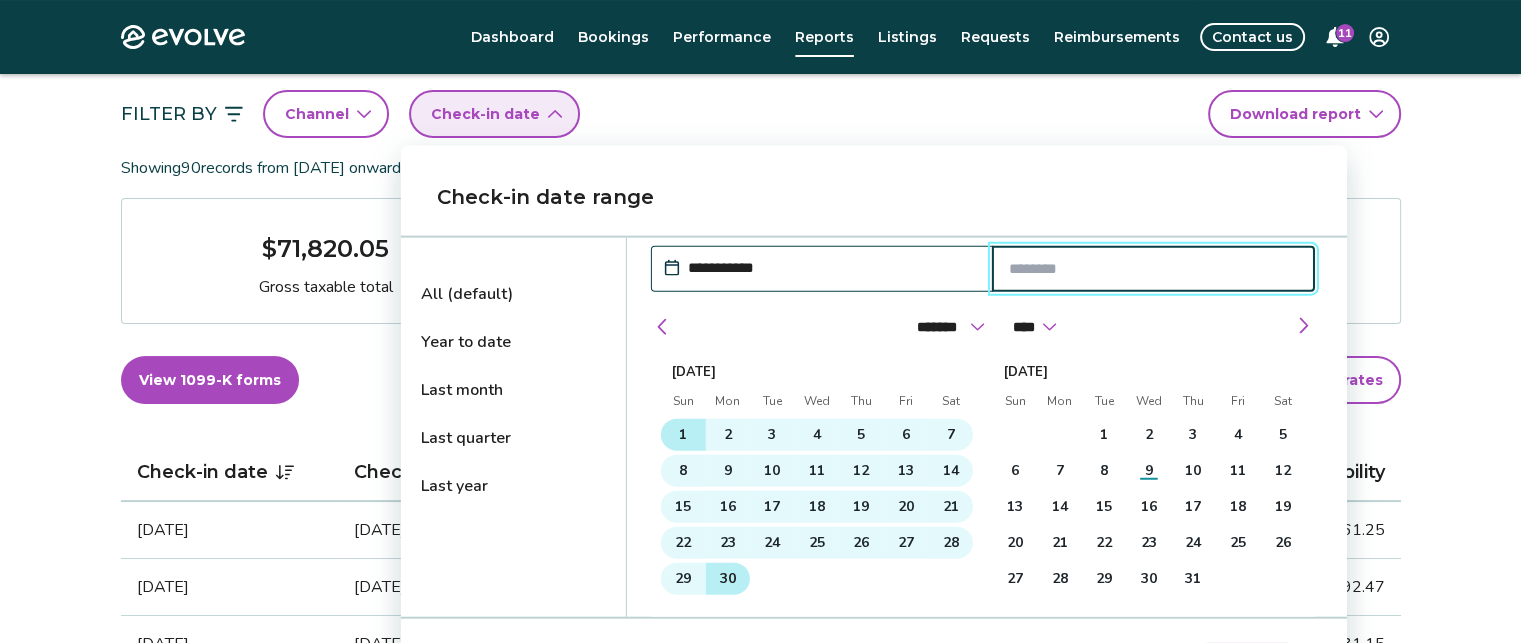 click on "30" at bounding box center (728, 579) 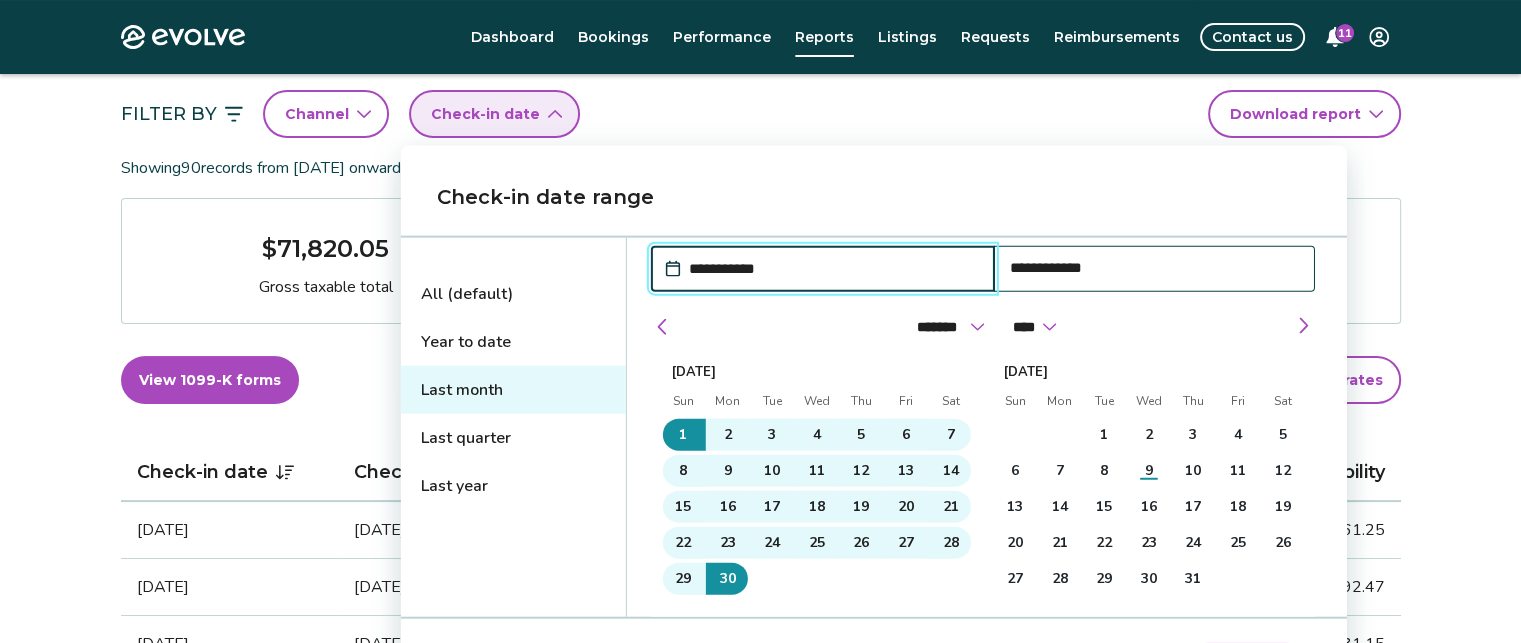 click on "Evolve Dashboard Bookings Performance Reports Listings Requests Reimbursements Contact us 11 Reports Completed payouts Pending payouts Taxes Charges Adjustments 💰 Looking for your tax documents? View your 1099-K Filter By  Channel Check-in date Download   report Showing  90  records    from May 1st, 2020 onward $71,820.05 Gross taxable total $7,948.73 Your tax responsibility 325 Total nights View 1099-K forms View tax rates Check-in date Check-out date Guest Booking ID Gross taxable total Your tax responsibility Oct 13, 2025 Oct 17, 2025 Tim Cover 14663350 $874.99 $61.25 Sep 30, 2025 Oct 5, 2025 Lois Brickner 14715370 $1,283.12 $192.47 Aug 30, 2025 Sep 5, 2025 A. Patweeky 14347468 $1,541.00 $231.15 Aug 11, 2025 Aug 13, 2025 Jacob Fangue 14833736 $552.00 $82.80 Aug 1, 2025 Aug 4, 2025 Ricardo Martinez 14304434 $1,117.00 $167.55 Jul 25, 2025 Jul 28, 2025 Justin Bishop 14790339 $724.00 $108.60 Jul 18, 2025 Jul 23, 2025 Ronda Salyers 14655704 $1,274.00 $191.10 Jul 10, 2025 Jul 14, 2025 A. Patweeky 14051853 1" at bounding box center [760, 1164] 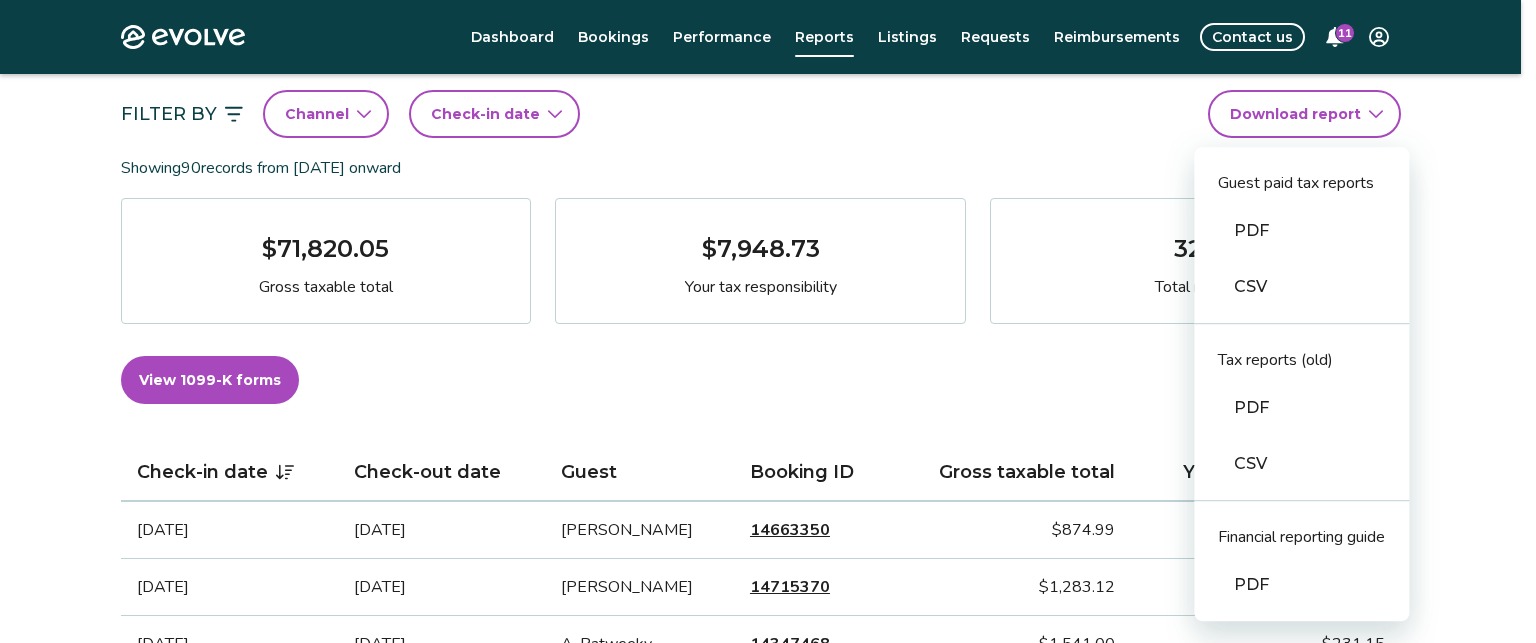 click on "CSV" at bounding box center (1301, 287) 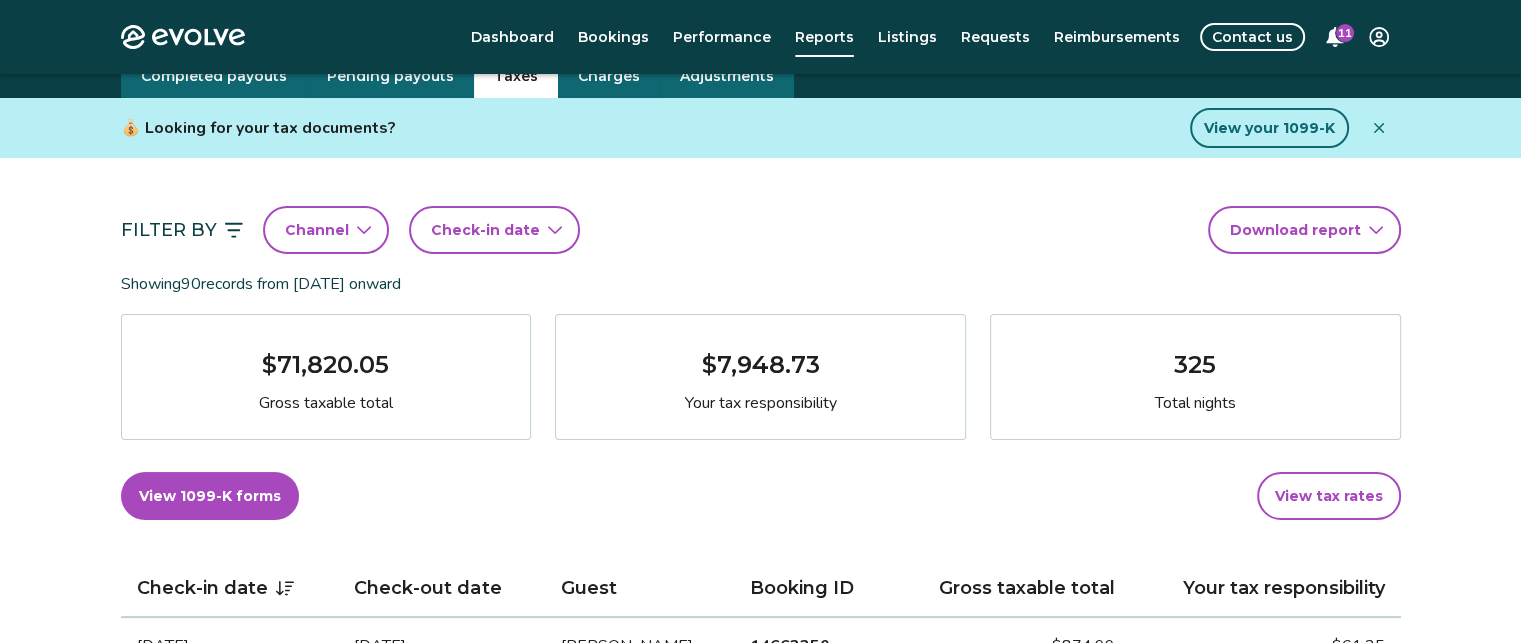 scroll, scrollTop: 0, scrollLeft: 0, axis: both 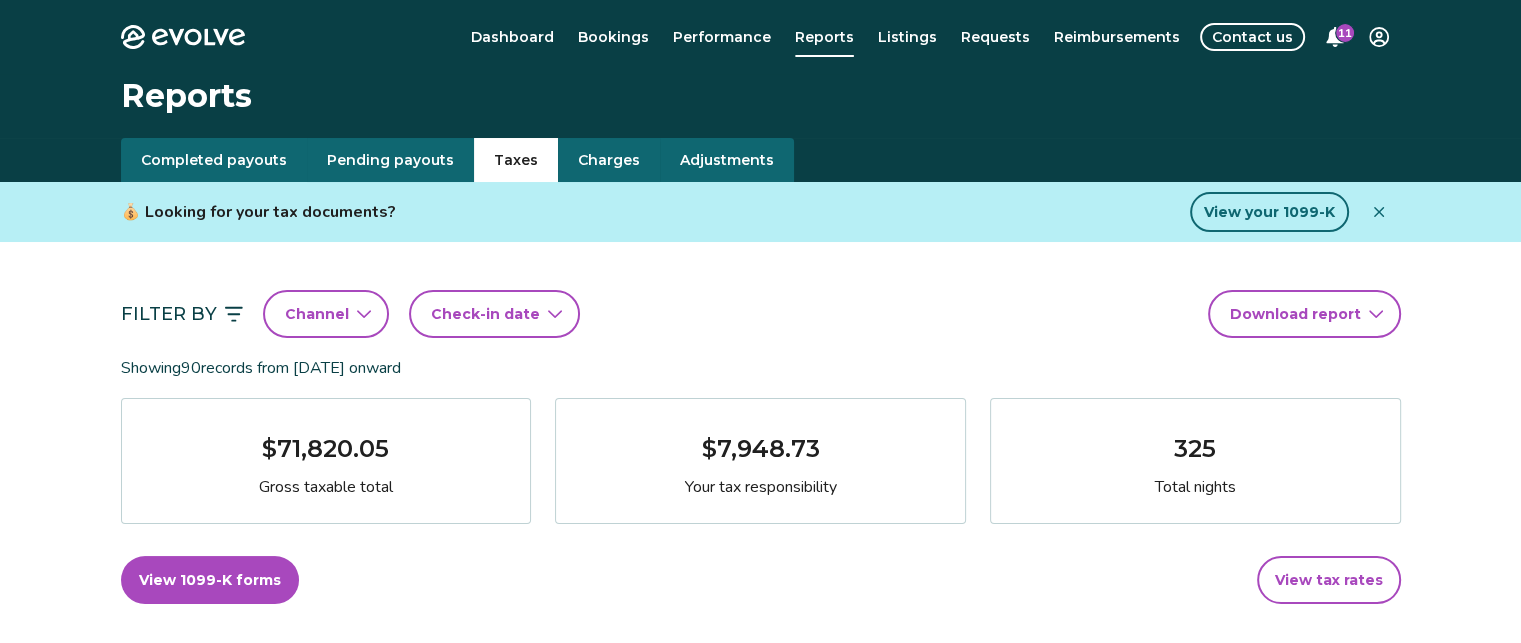 click on "Check-in date" at bounding box center [485, 314] 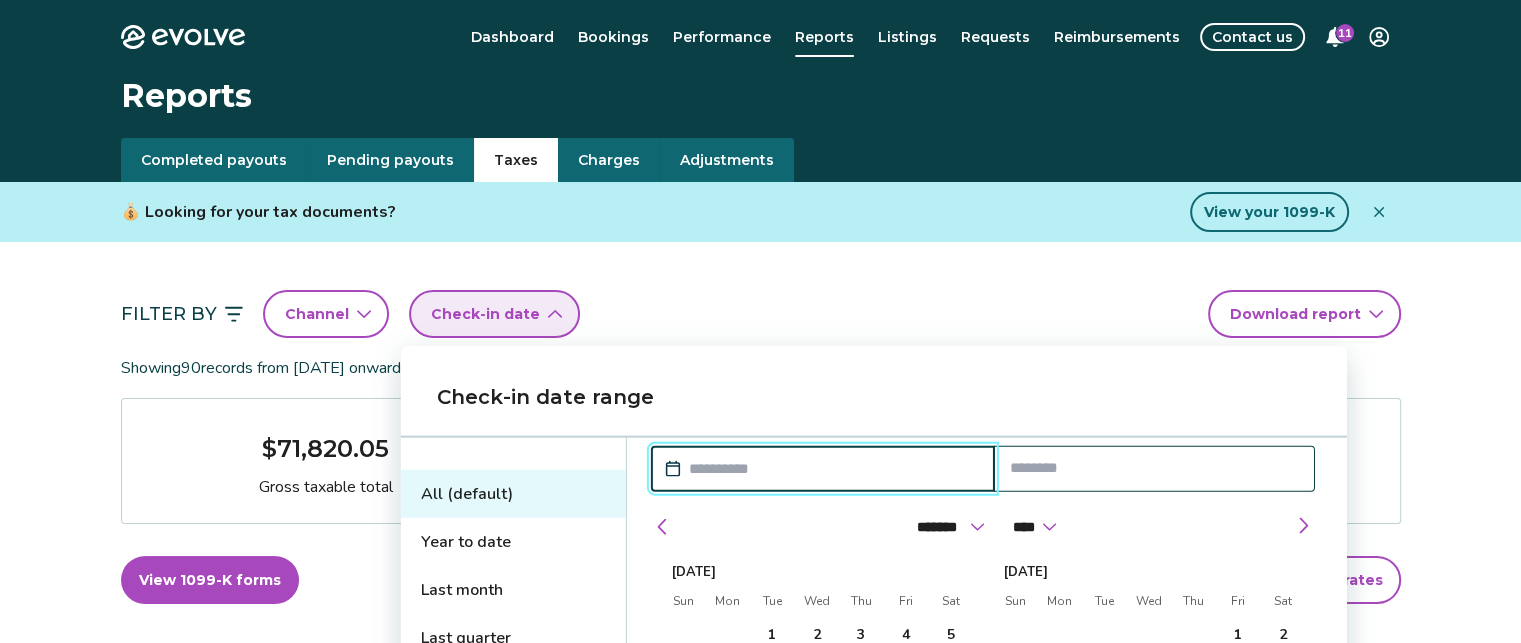click at bounding box center [833, 469] 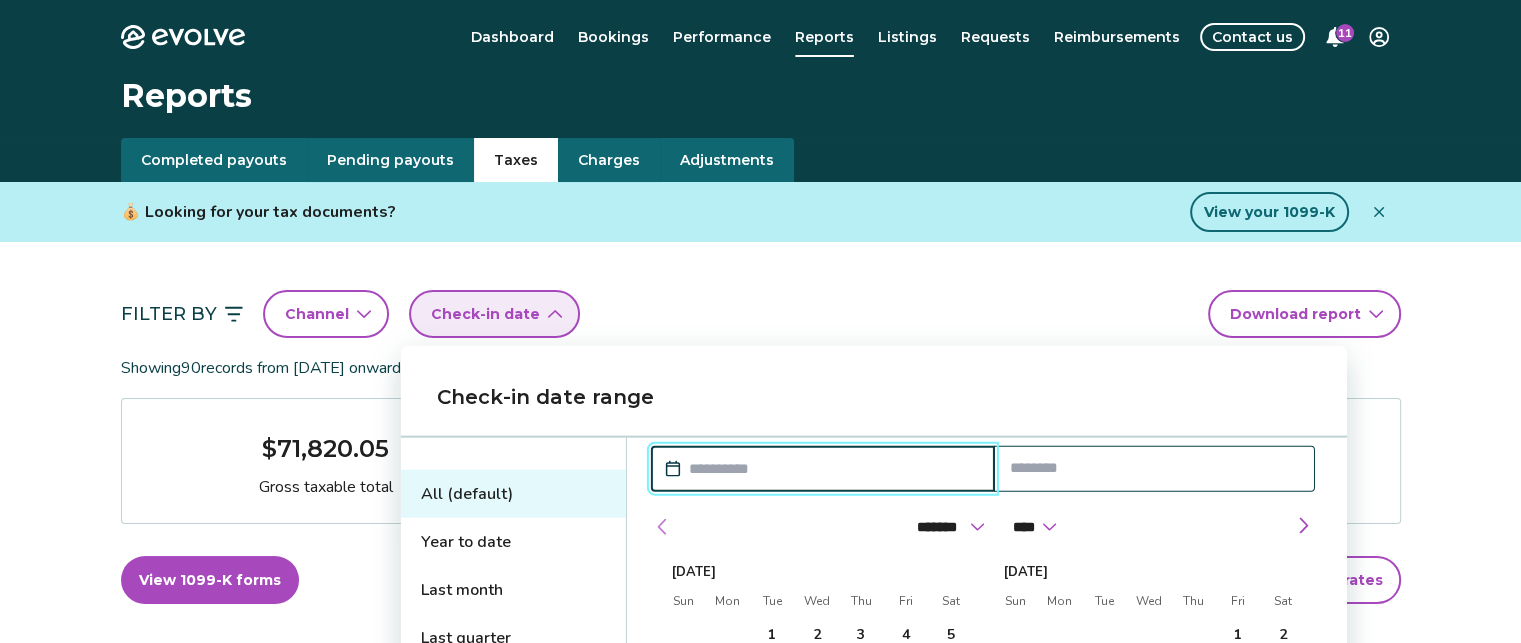click at bounding box center (663, 527) 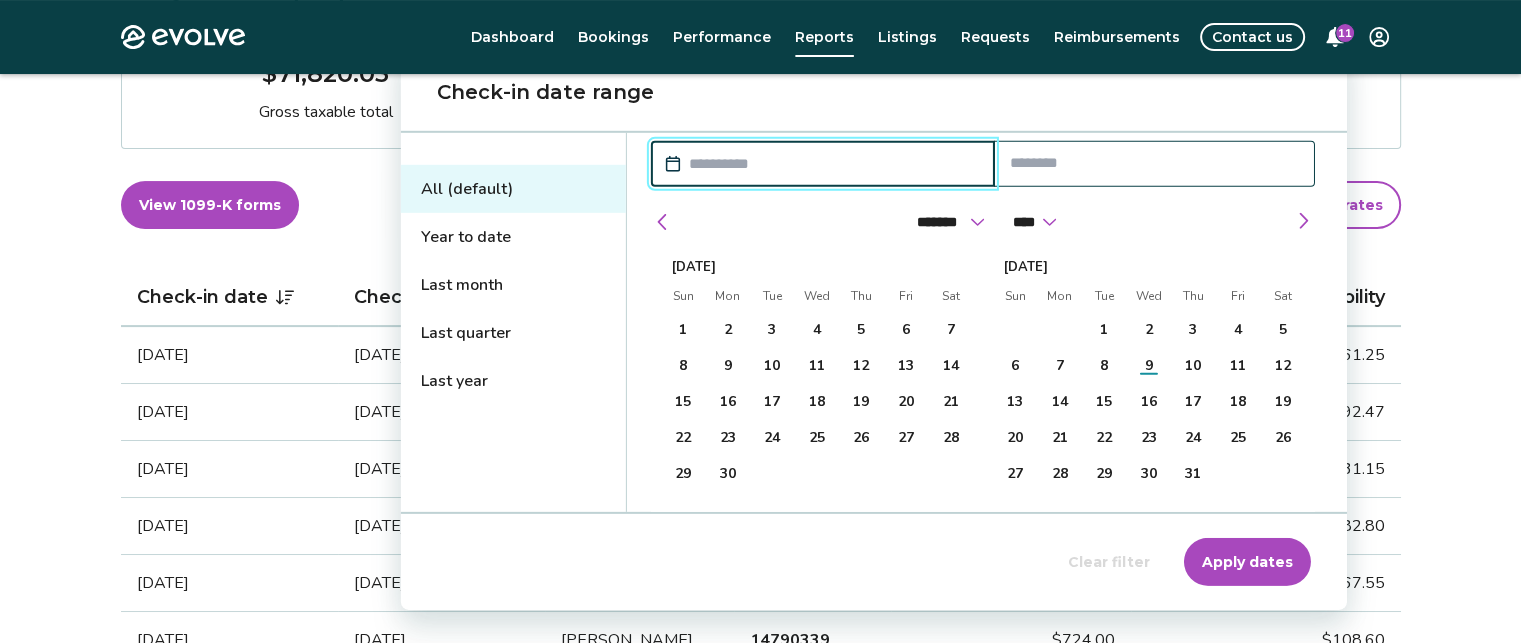 scroll, scrollTop: 400, scrollLeft: 0, axis: vertical 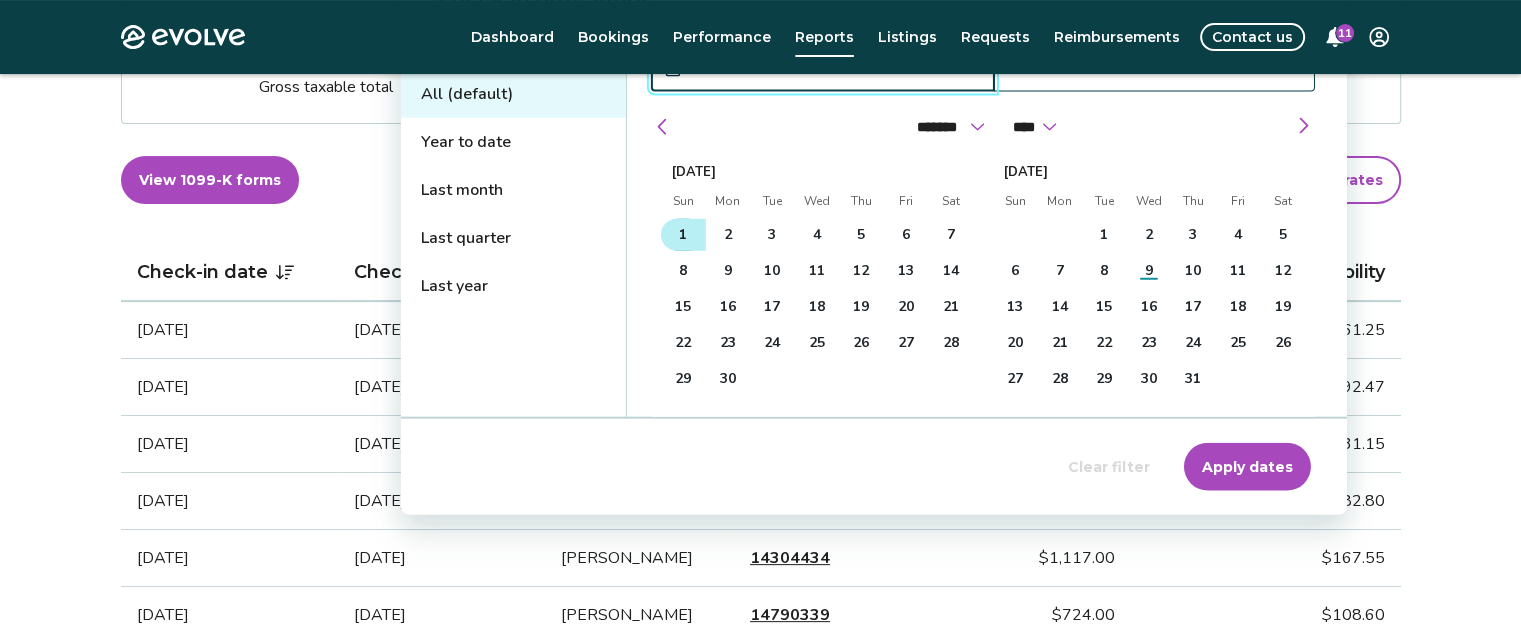 click on "1" at bounding box center [683, 235] 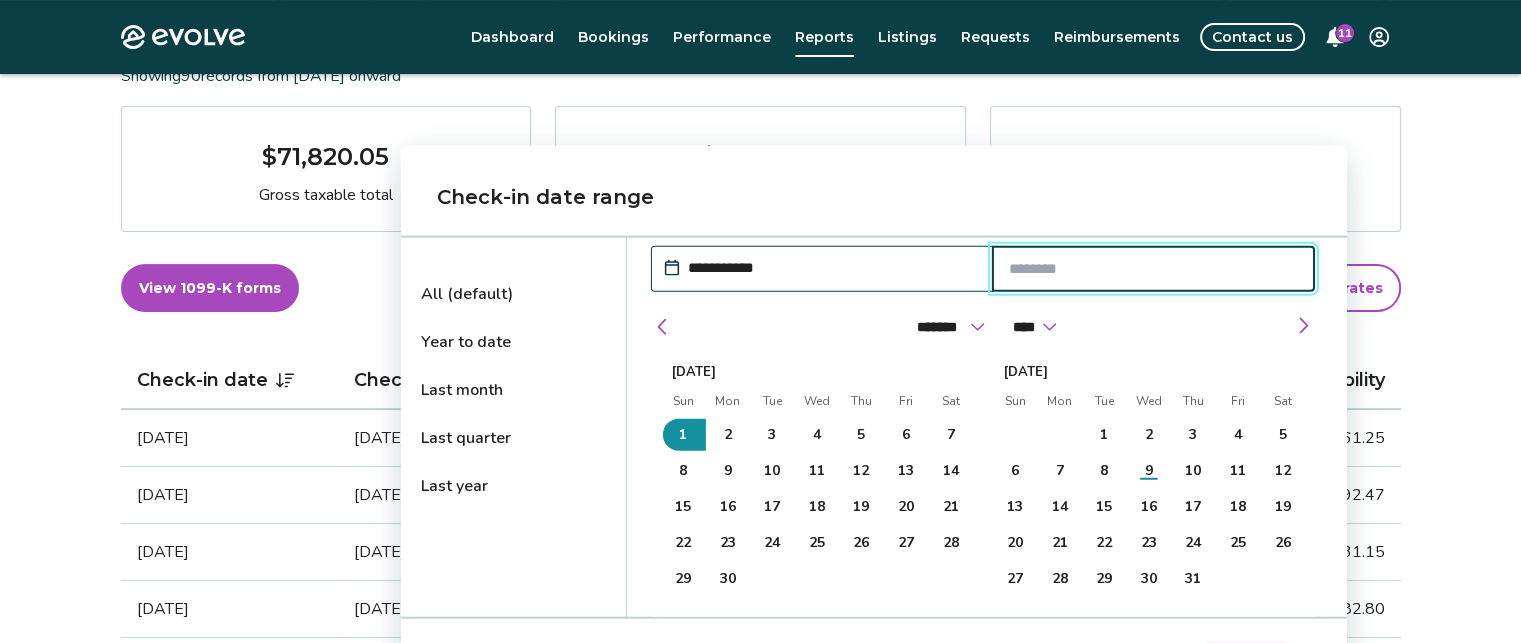 scroll, scrollTop: 200, scrollLeft: 0, axis: vertical 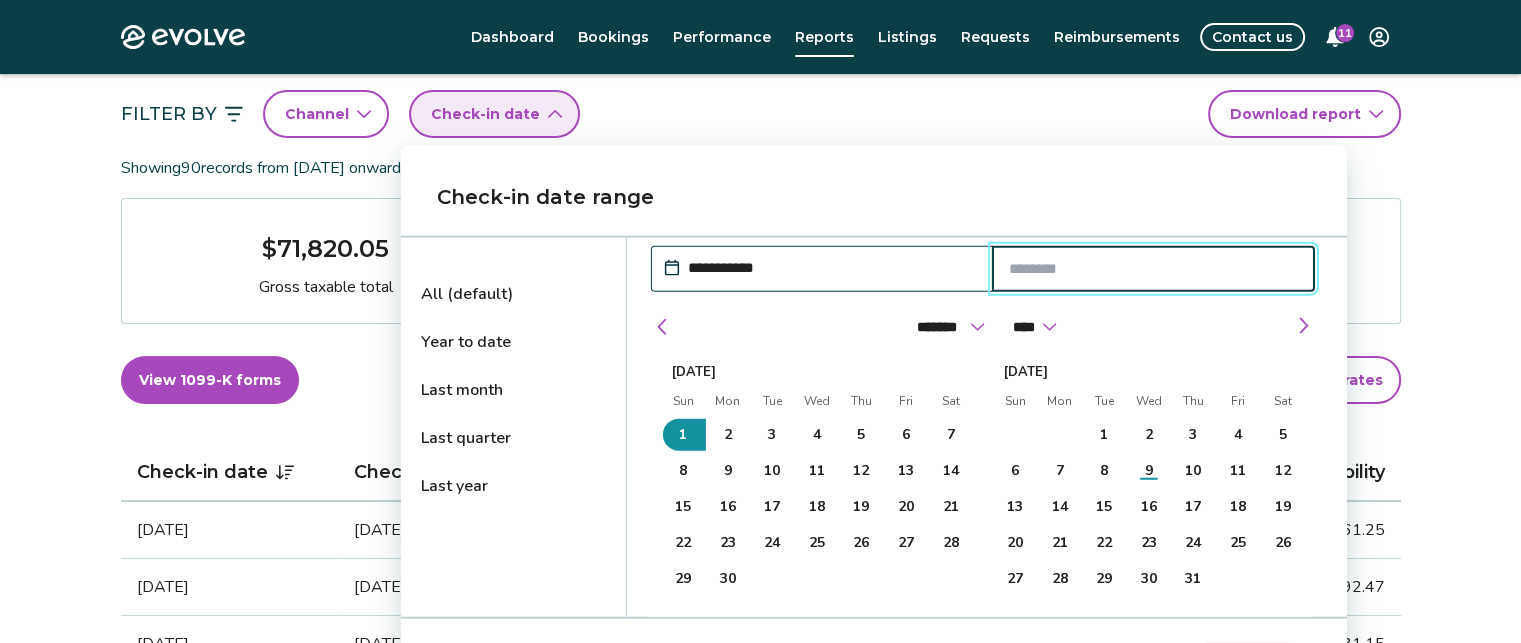 click on "Last month" at bounding box center (513, 390) 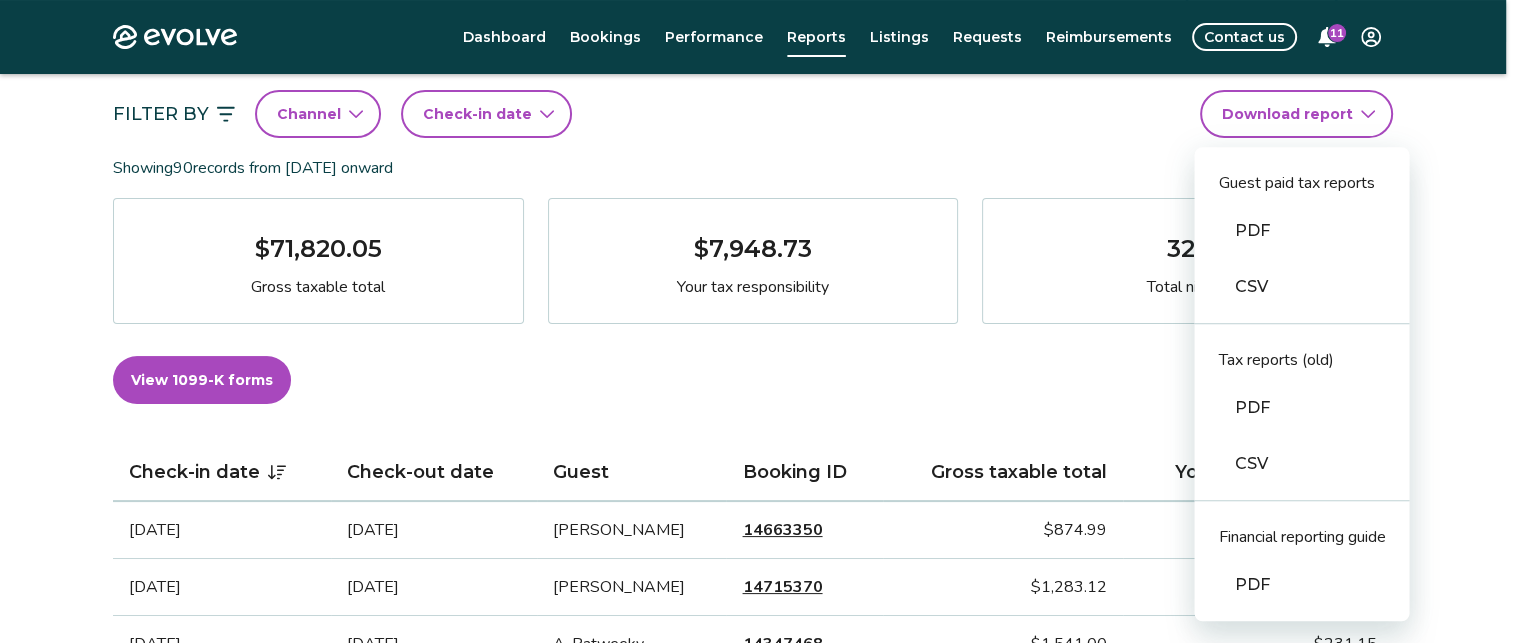 click on "Evolve Dashboard Bookings Performance Reports Listings Requests Reimbursements Contact us 11 Reports Completed payouts Pending payouts Taxes Charges Adjustments 💰 Looking for your tax documents? View your 1099-K Filter By  Channel Check-in date Download   report Guest paid tax reports PDF CSV Tax reports (old) PDF CSV Financial reporting guide PDF Showing  90  records    from May 1st, 2020 onward $71,820.05 Gross taxable total $7,948.73 Your tax responsibility 325 Total nights View 1099-K forms View tax rates Check-in date Check-out date Guest Booking ID Gross taxable total Your tax responsibility Oct 13, 2025 Oct 17, 2025 Tim Cover 14663350 $874.99 $61.25 Sep 30, 2025 Oct 5, 2025 Lois Brickner 14715370 $1,283.12 $192.47 Aug 30, 2025 Sep 5, 2025 A. Patweeky 14347468 $1,541.00 $231.15 Aug 11, 2025 Aug 13, 2025 Jacob Fangue 14833736 $552.00 $82.80 Aug 1, 2025 Aug 4, 2025 Ricardo Martinez 14304434 $1,117.00 $167.55 Jul 25, 2025 Jul 28, 2025 Justin Bishop 14790339 $724.00 $108.60 Jul 18, 2025 Jul 23, 2025 1 2" at bounding box center (760, 1164) 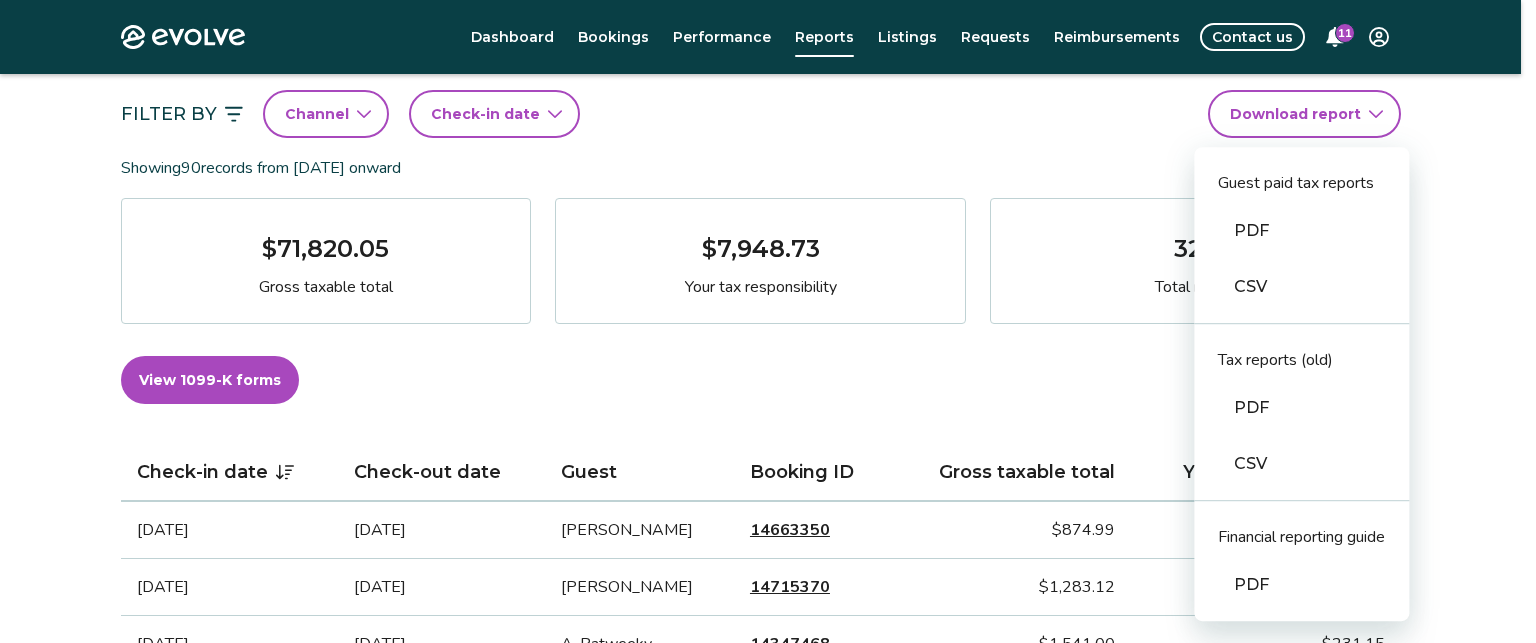 click on "CSV" at bounding box center (1301, 287) 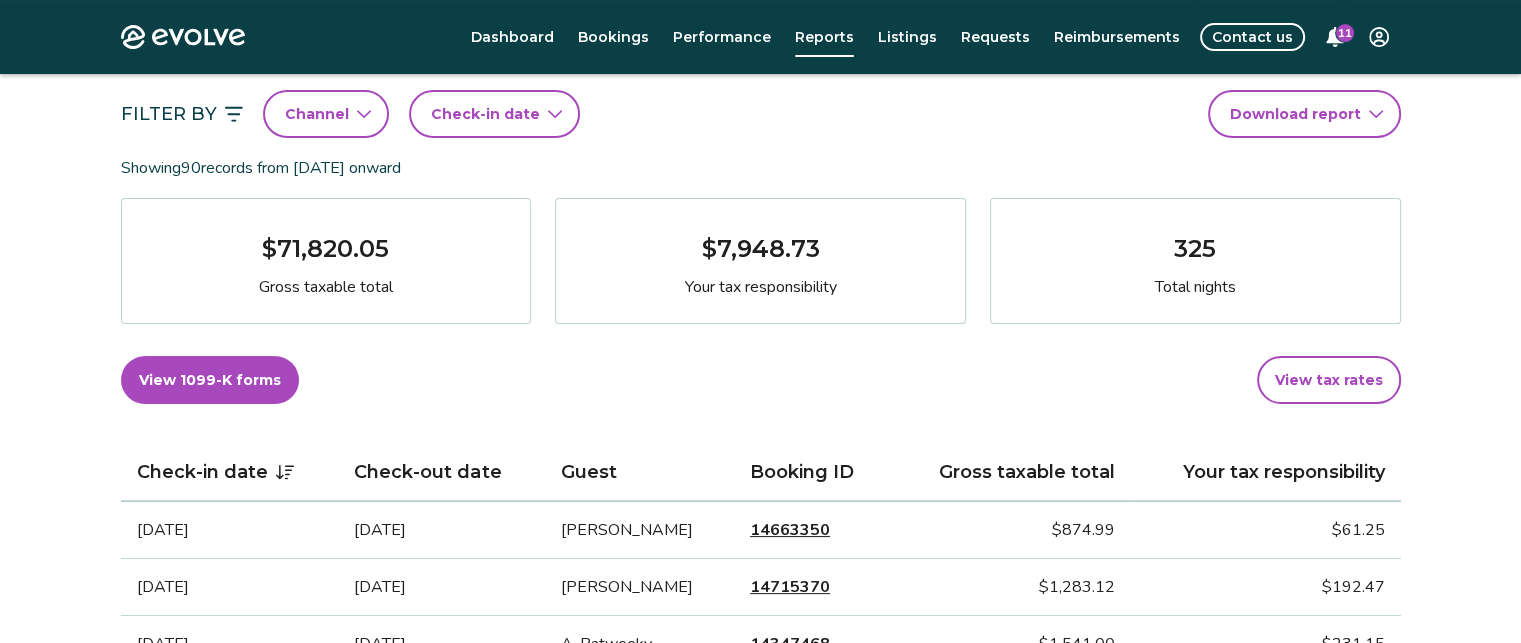 click on "Check-in date" at bounding box center [485, 114] 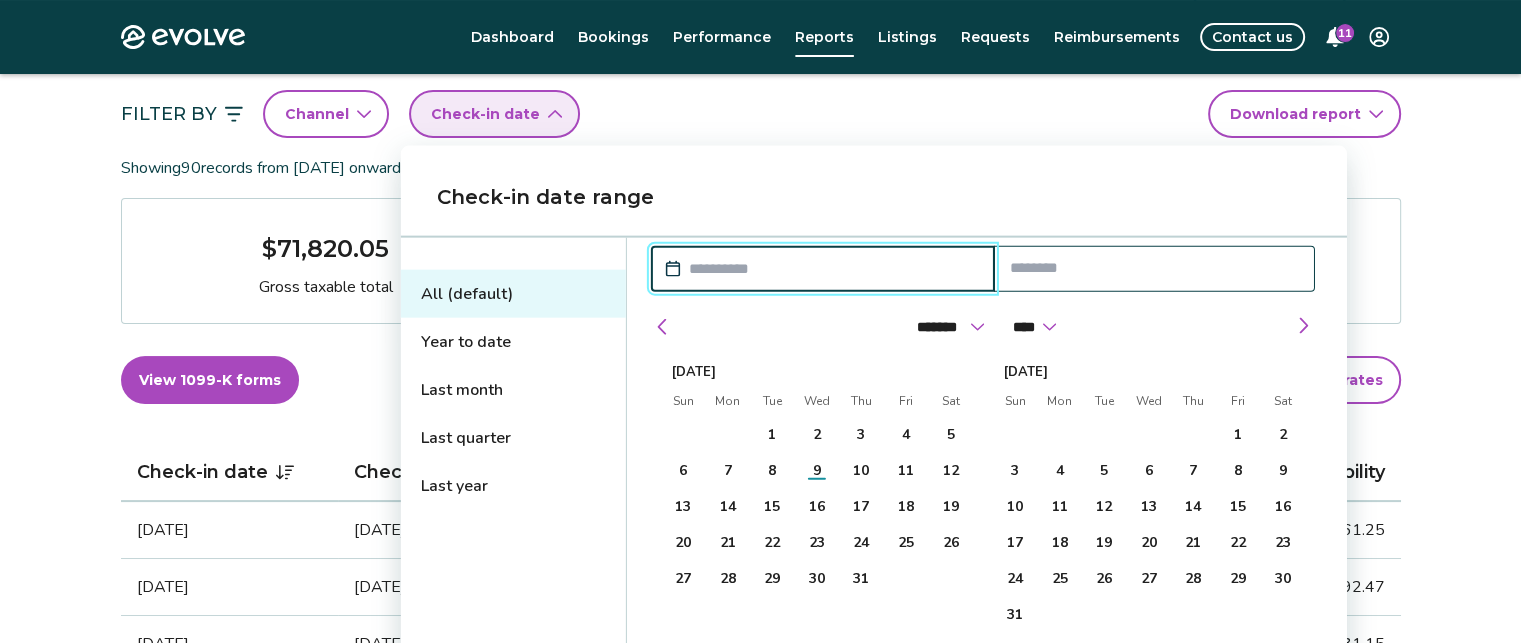 click on "Last month" at bounding box center (513, 390) 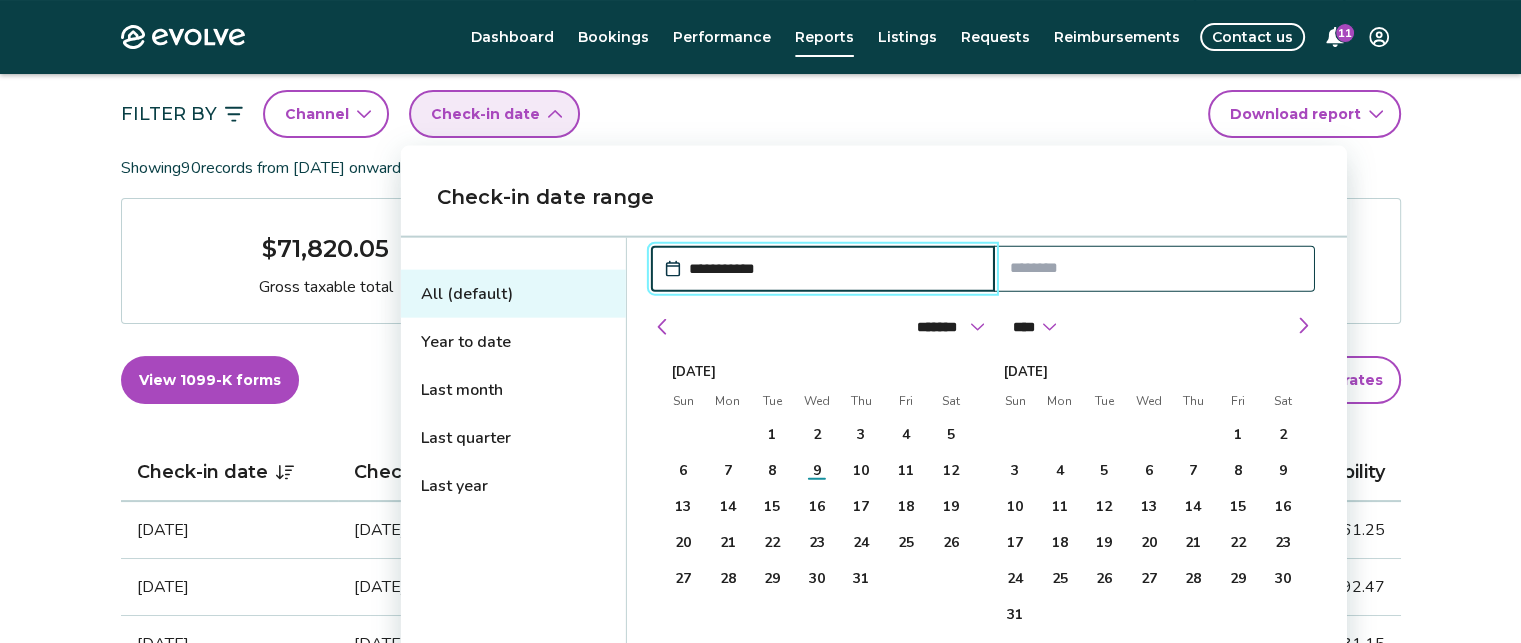 type on "**********" 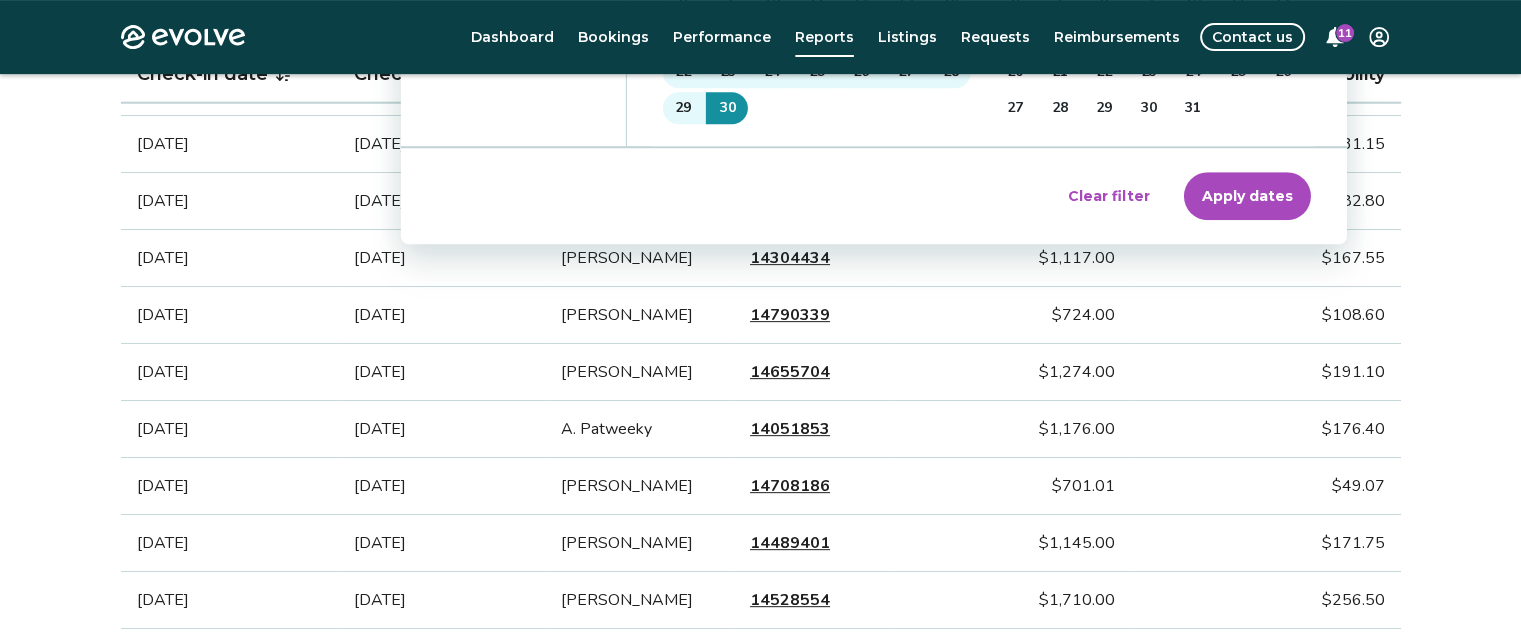 scroll, scrollTop: 400, scrollLeft: 0, axis: vertical 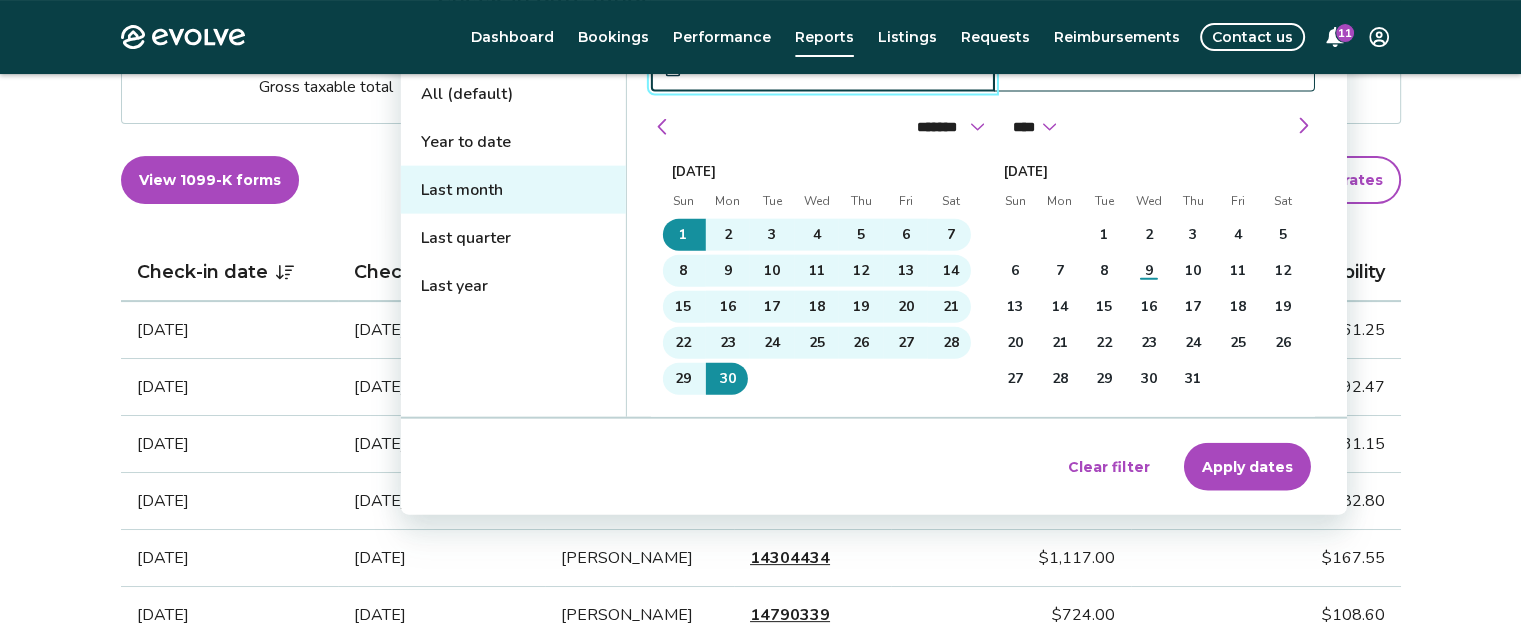 click on "Apply dates" at bounding box center [1247, 467] 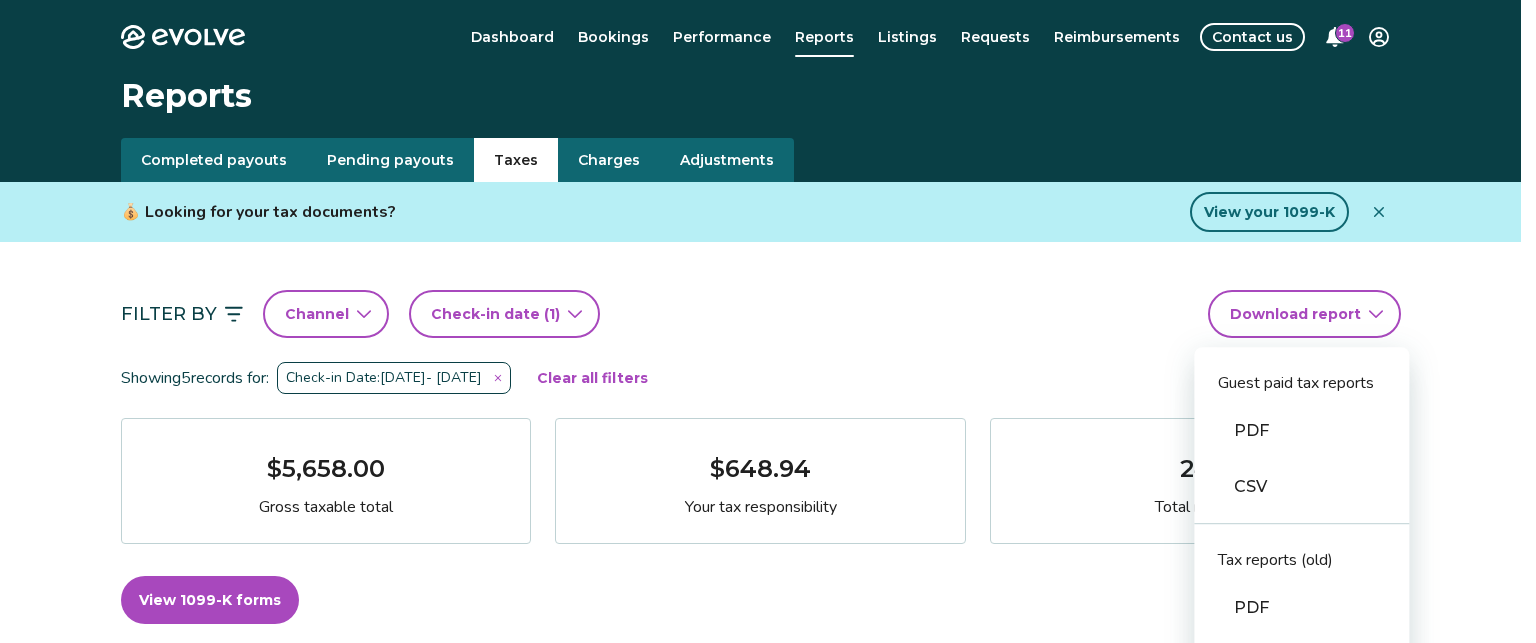 click on "Evolve Dashboard Bookings Performance Reports Listings Requests Reimbursements Contact us 11 Reports Completed payouts Pending payouts Taxes Charges Adjustments 💰 Looking for your tax documents? View your 1099-K Filter By  Channel Check-in date (1) Download   report Guest paid tax reports PDF CSV Tax reports (old) PDF CSV Financial reporting guide PDF Showing  5  records   for: Check-in Date:  Jun 1, 2025  -   Jun 30, 2025 Clear all filters $5,658.00 Gross taxable total $648.94 Your tax responsibility 24 Total nights View 1099-K forms View tax rates Check-in date Check-out date Guest Booking ID Gross taxable total Your tax responsibility Jun 23, 2025 Jun 29, 2025 Jessica Jones 14528554 $1,710.00 $256.50 Jun 21, 2025 Jun 23, 2025 Andrew Clarkson 14745251 $504.00 $35.28 Jun 16, 2025 Jun 21, 2025 Kellie Conyers 14542903 $1,153.00 $80.71 Jun 7, 2025 Jun 14, 2025 Scott Paul 14464717 $1,451.00 $217.65 Jun 2, 2025 Jun 6, 2025 Nikki Pierce 14455259 $840.00 $58.80 Tax FAQs Tax resources Privacy Policy |" at bounding box center [768, 911] 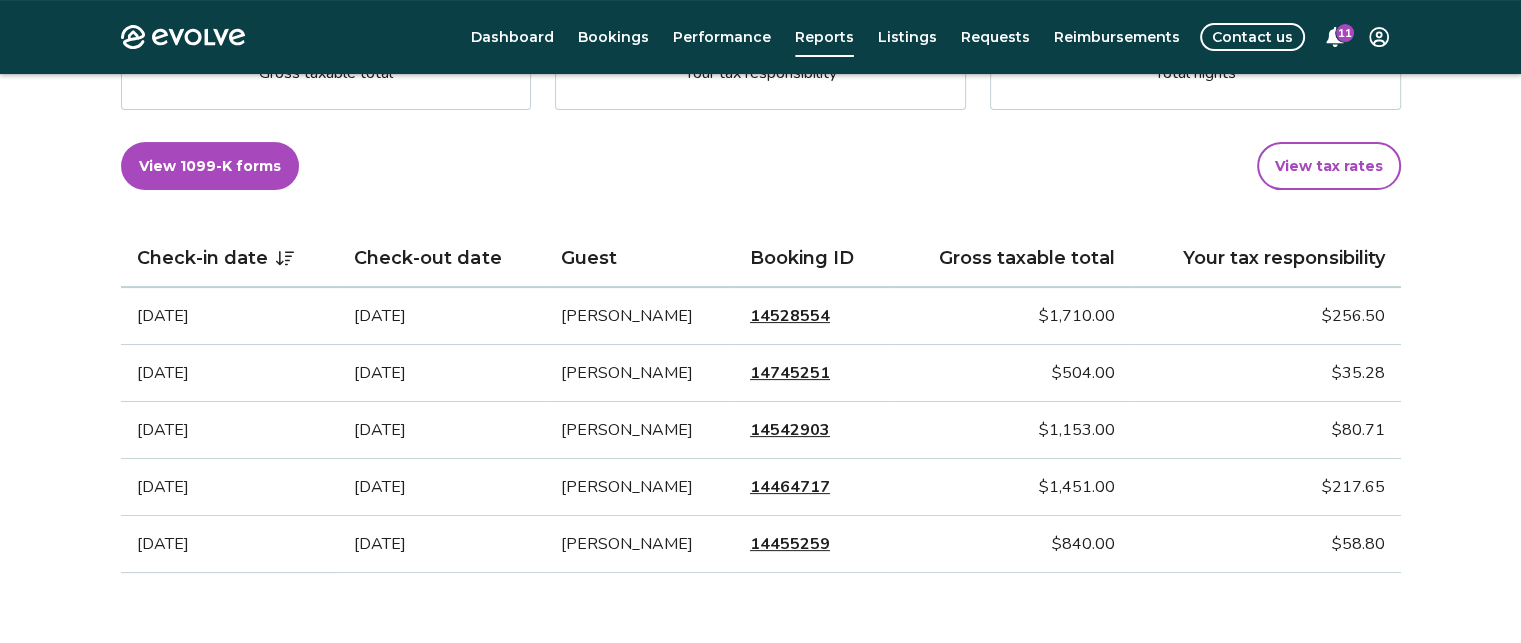 scroll, scrollTop: 400, scrollLeft: 0, axis: vertical 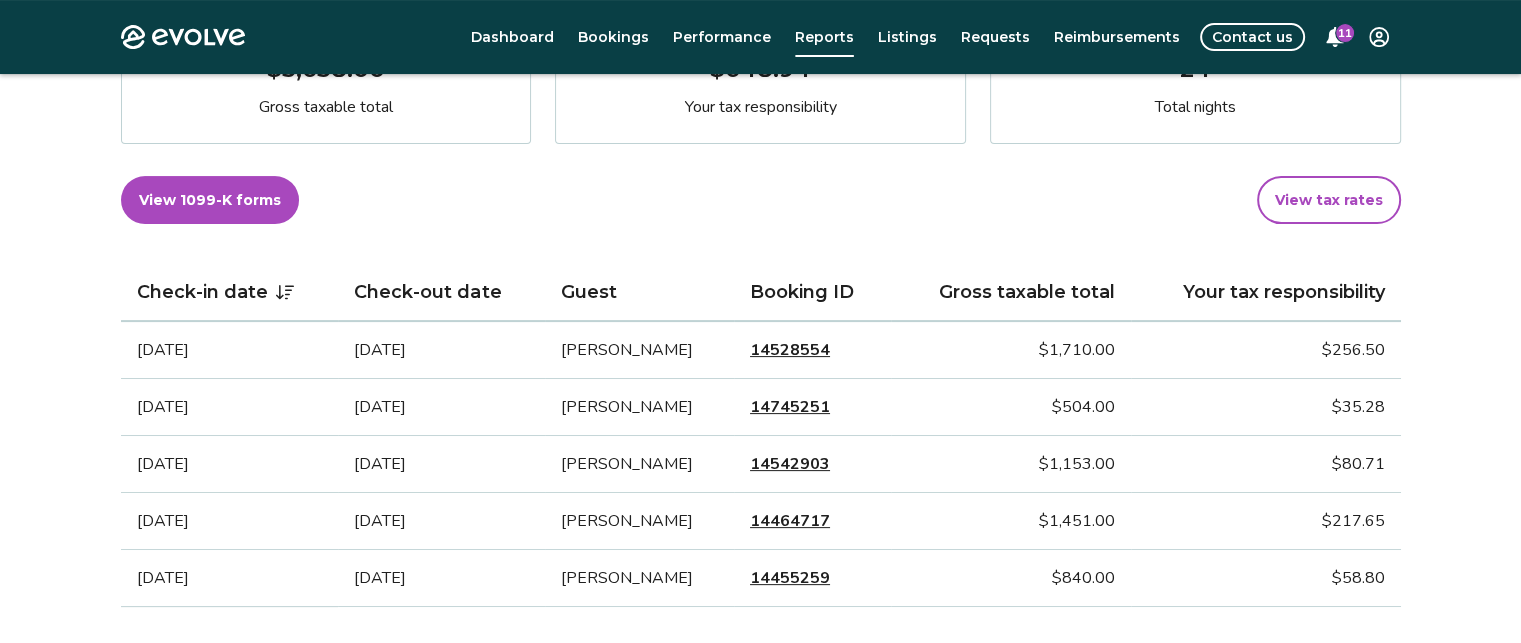 click on "14528554" at bounding box center [790, 350] 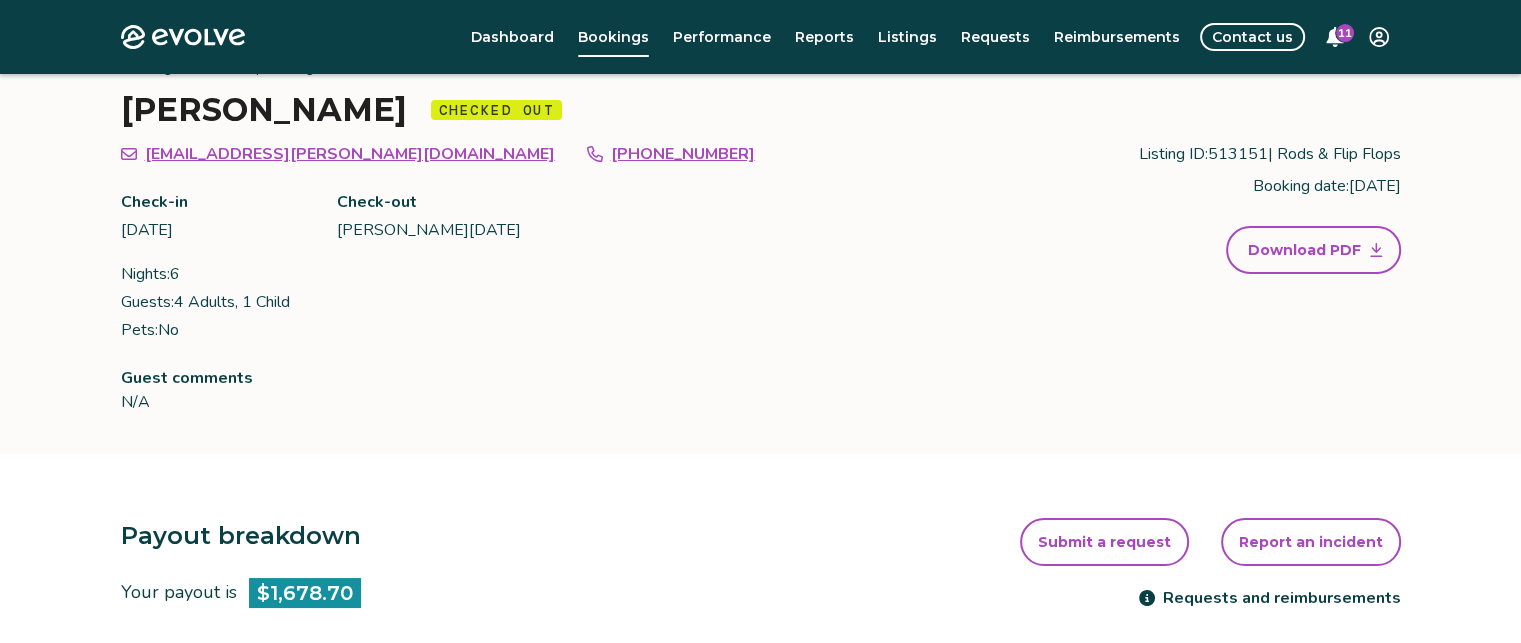 scroll, scrollTop: 0, scrollLeft: 0, axis: both 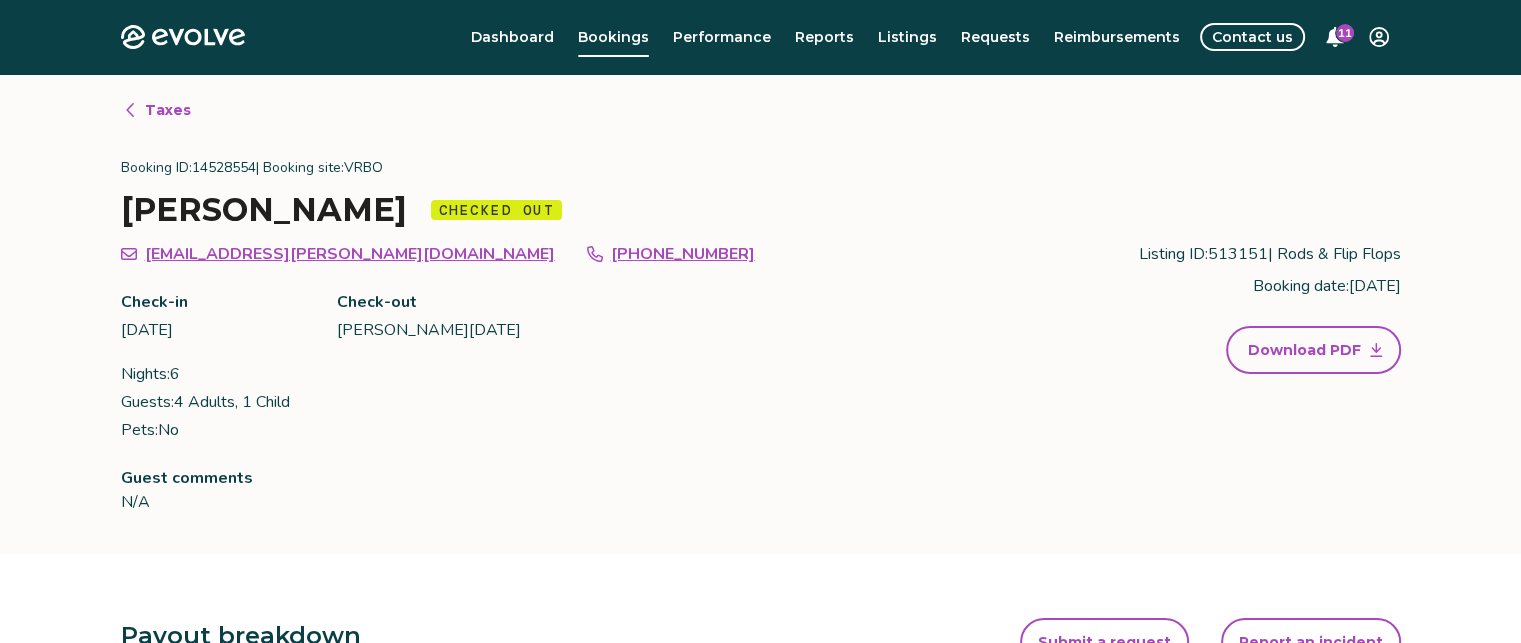 click 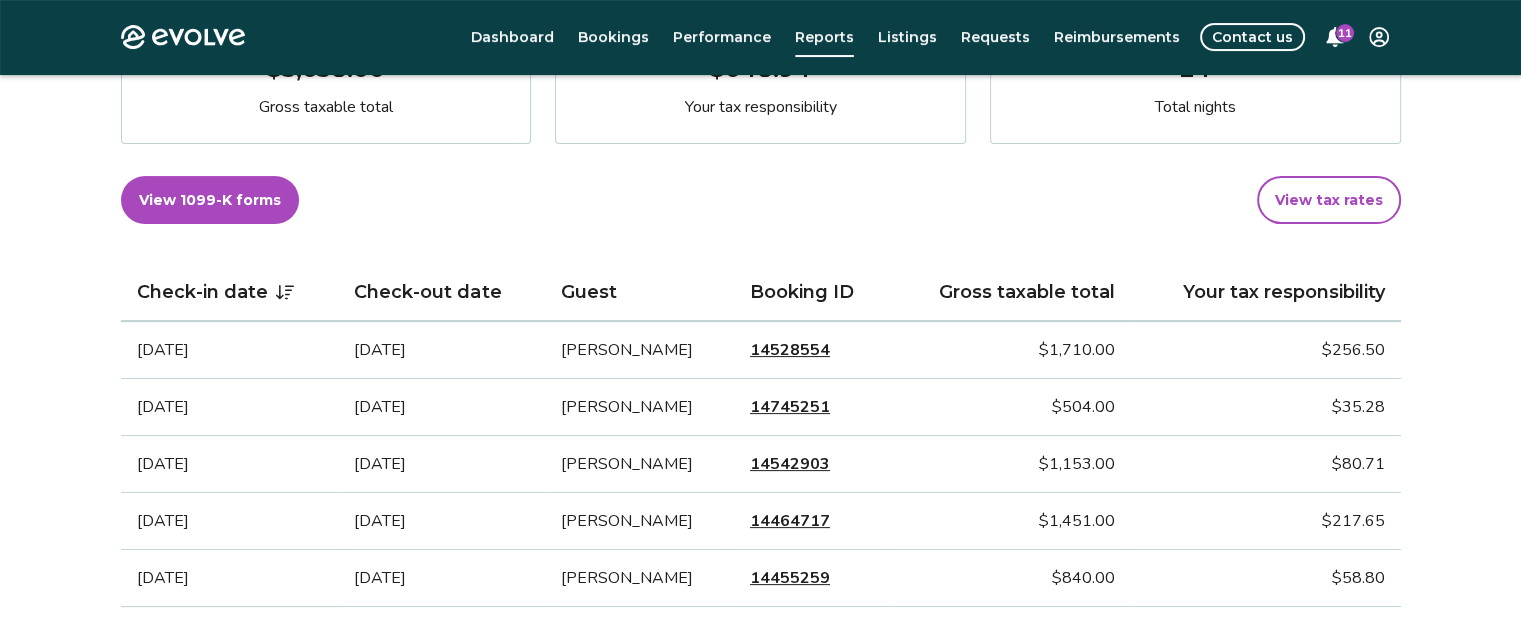 scroll, scrollTop: 400, scrollLeft: 0, axis: vertical 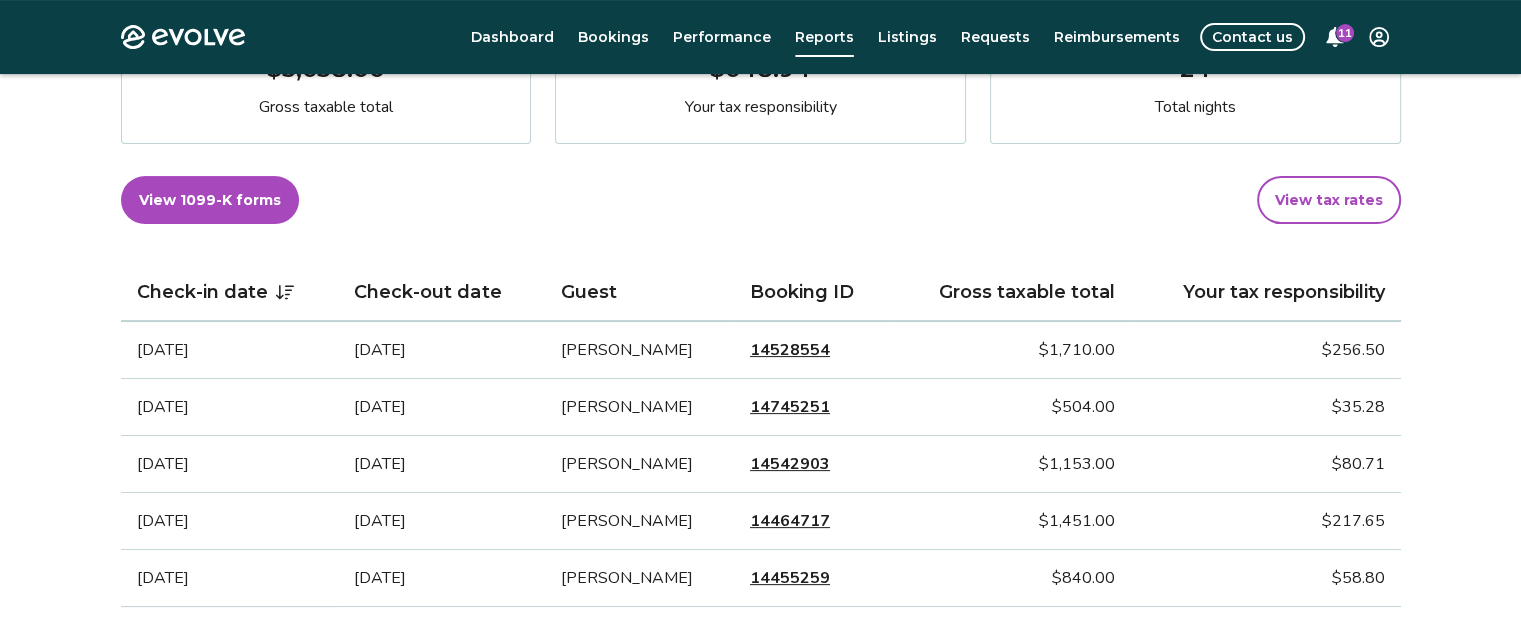 click on "14745251" at bounding box center [790, 407] 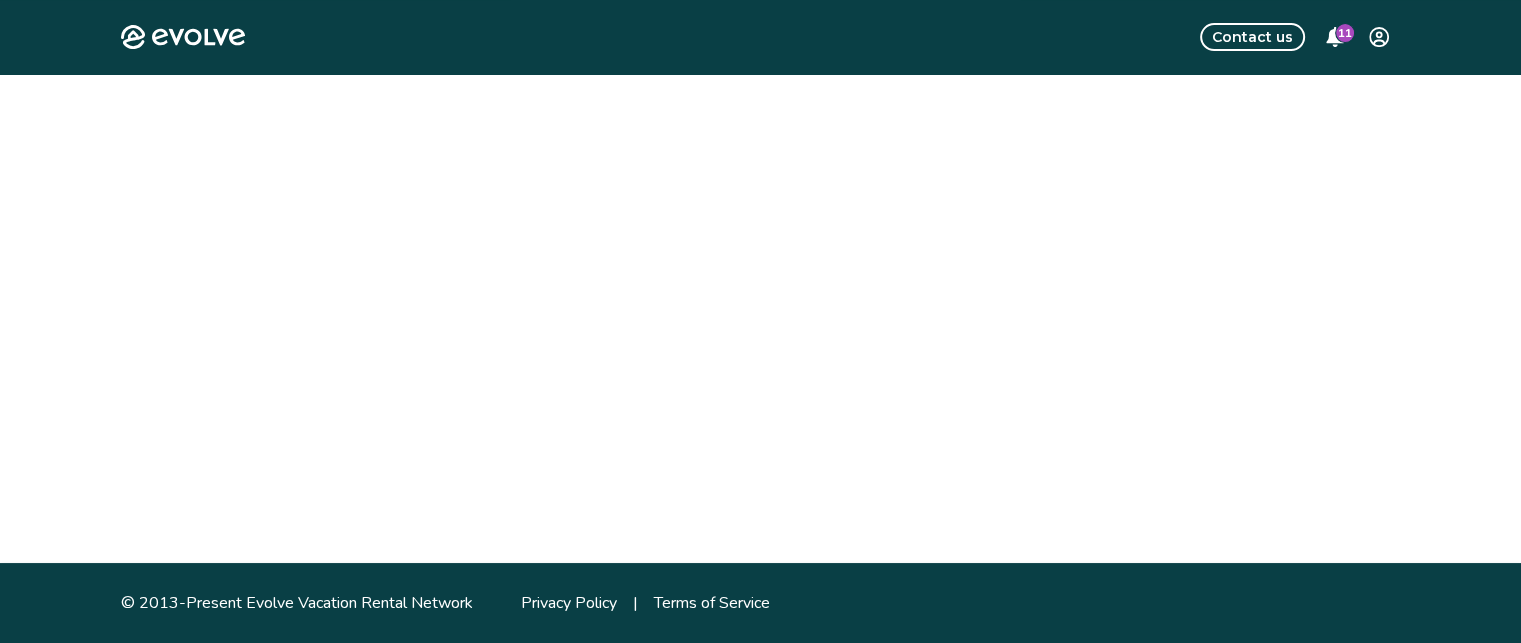 scroll, scrollTop: 0, scrollLeft: 0, axis: both 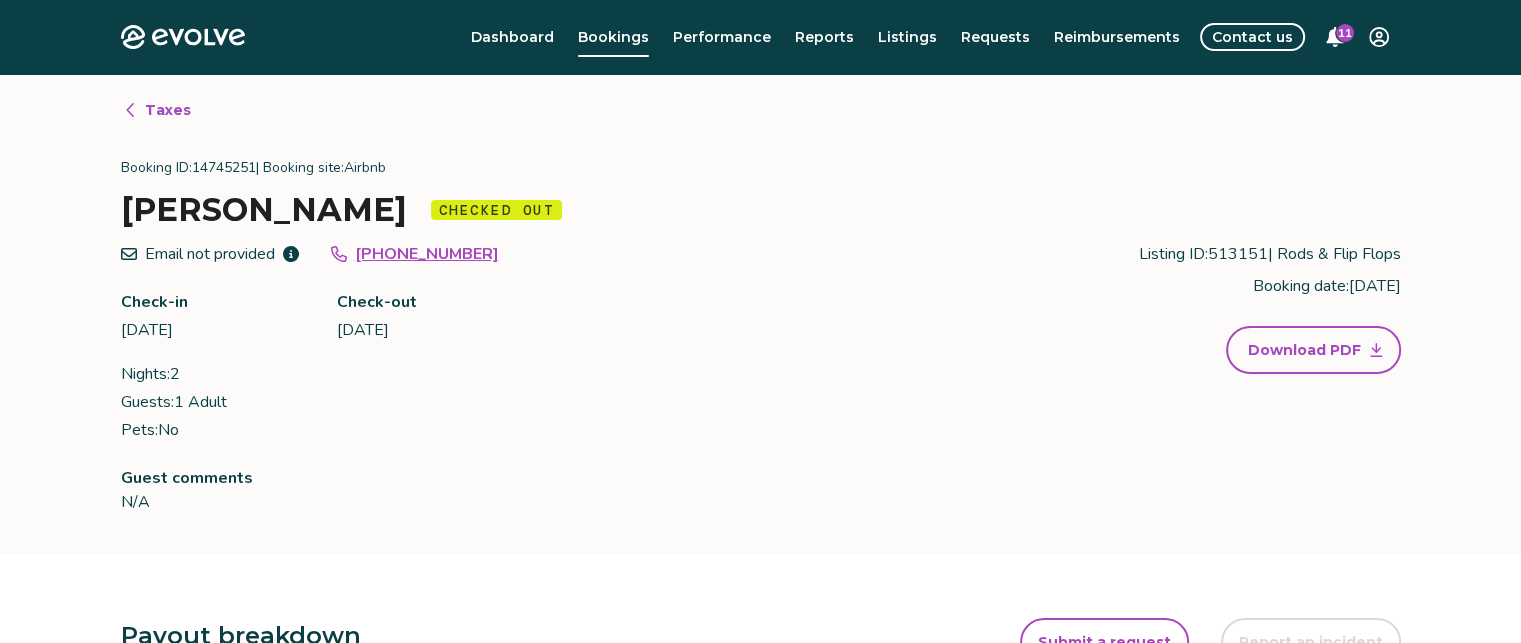 click on "Taxes" at bounding box center (157, 110) 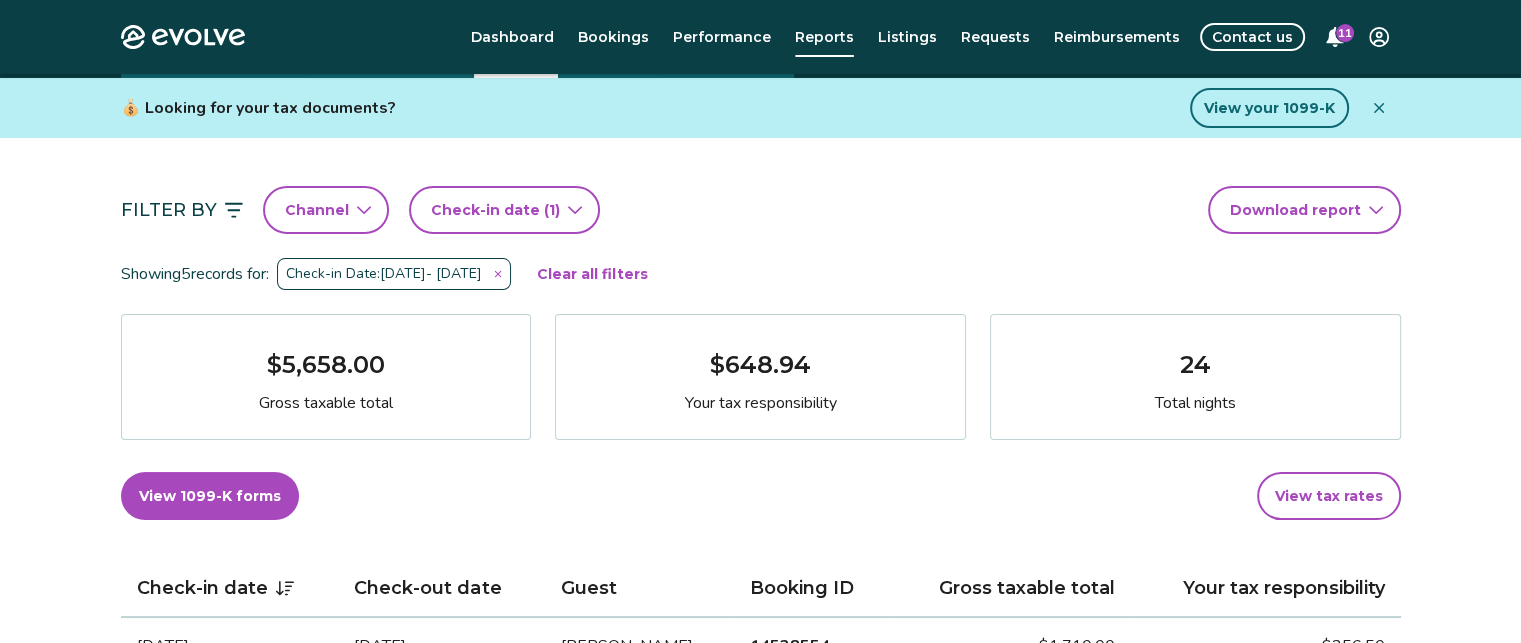 scroll, scrollTop: 400, scrollLeft: 0, axis: vertical 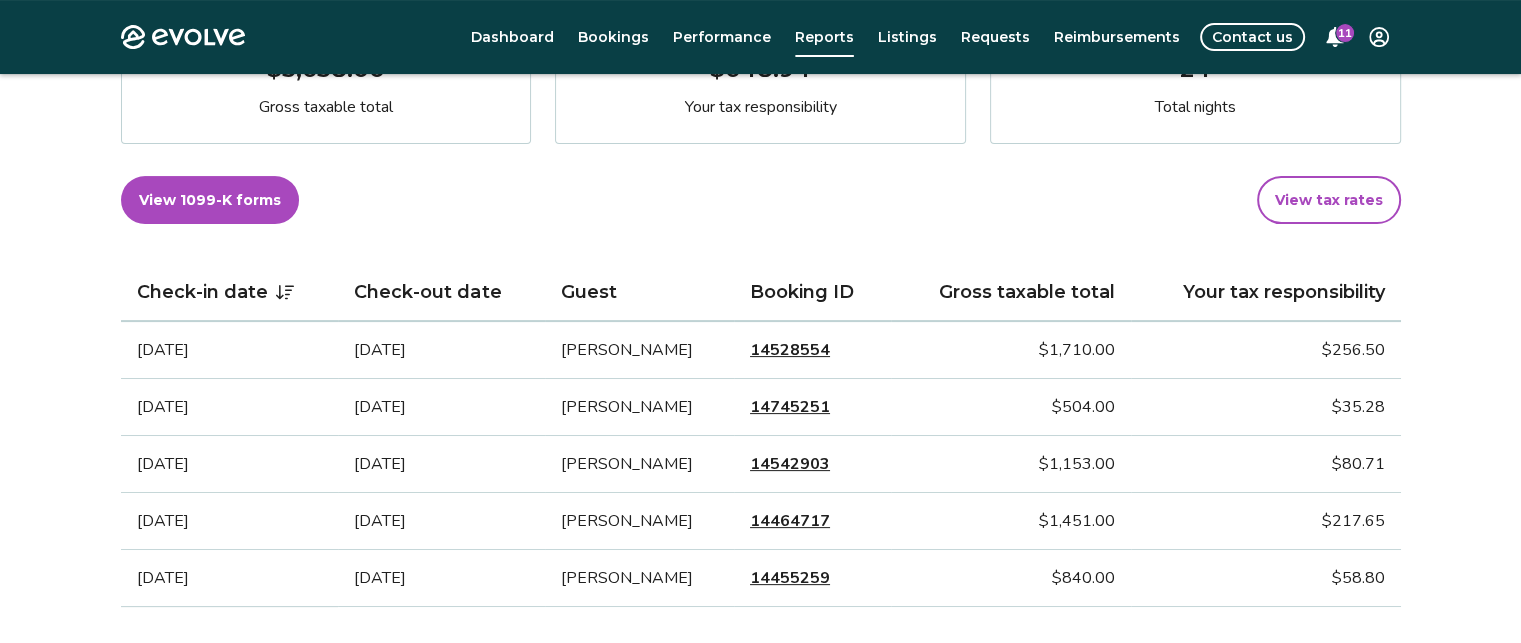 click on "14542903" at bounding box center [790, 464] 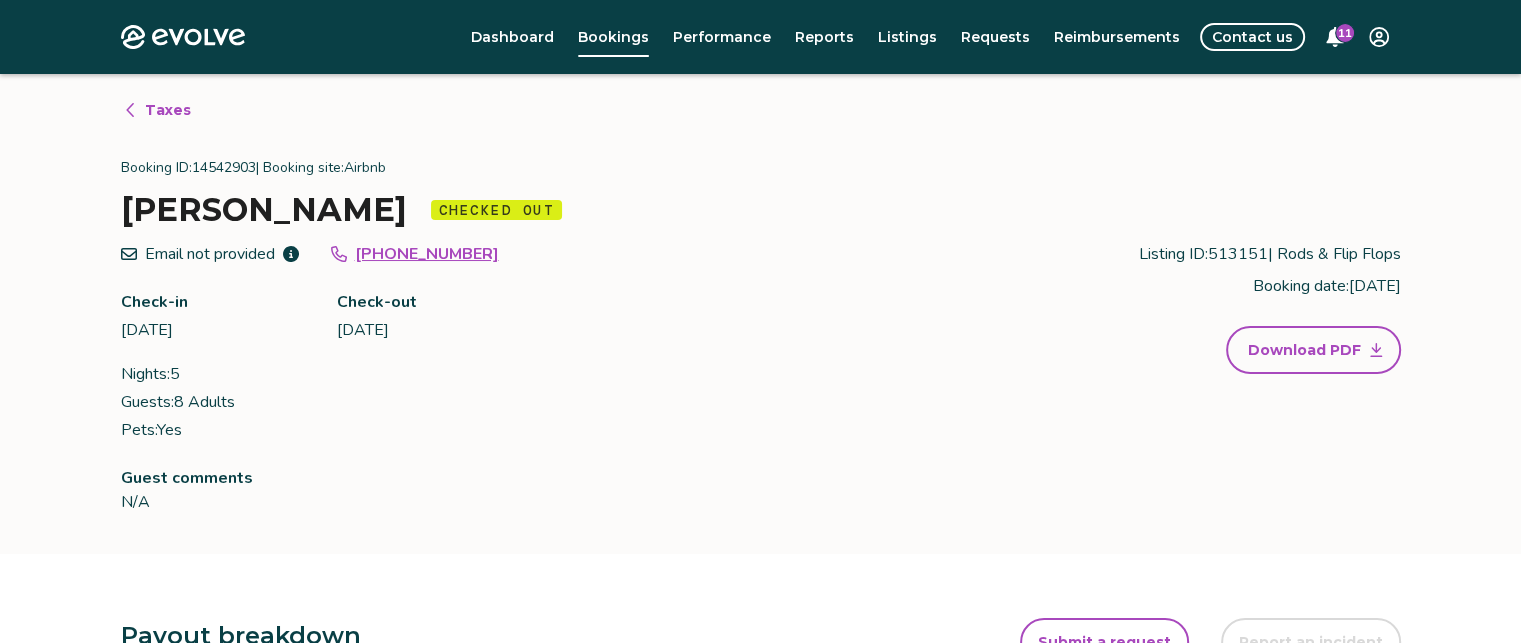 scroll, scrollTop: 0, scrollLeft: 0, axis: both 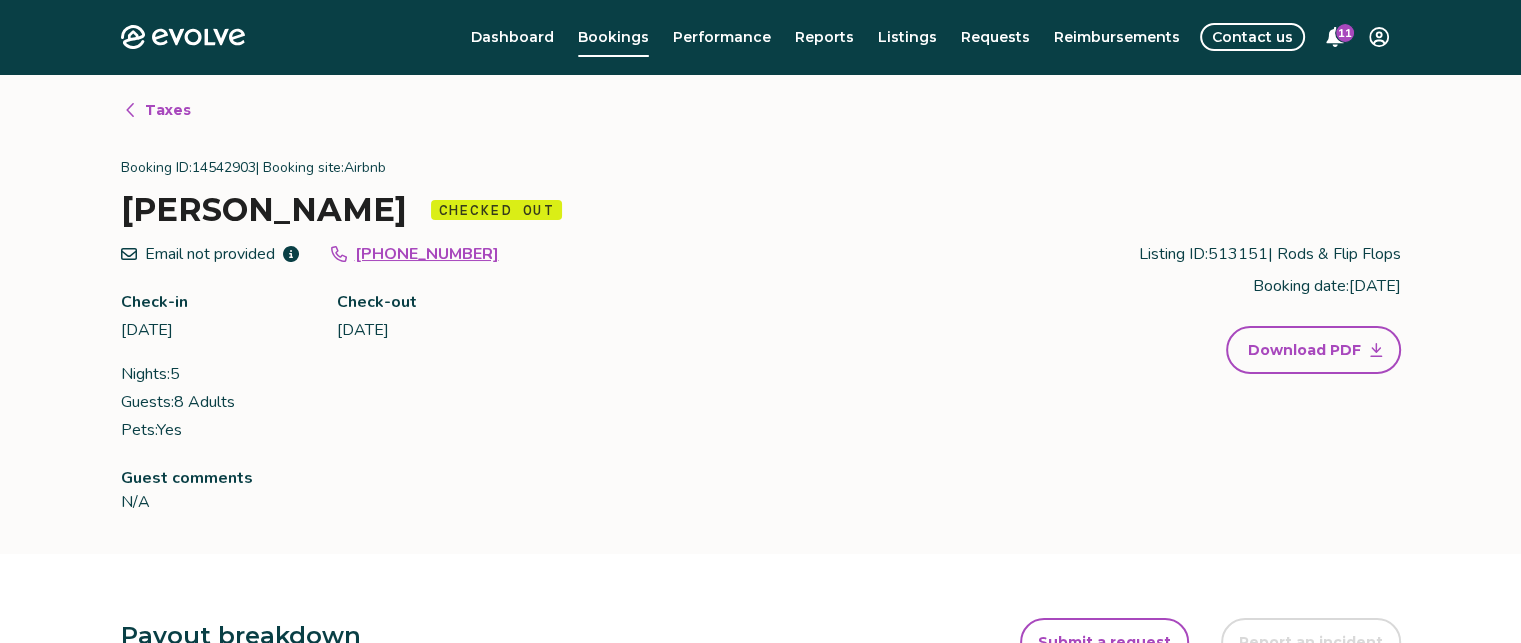 click 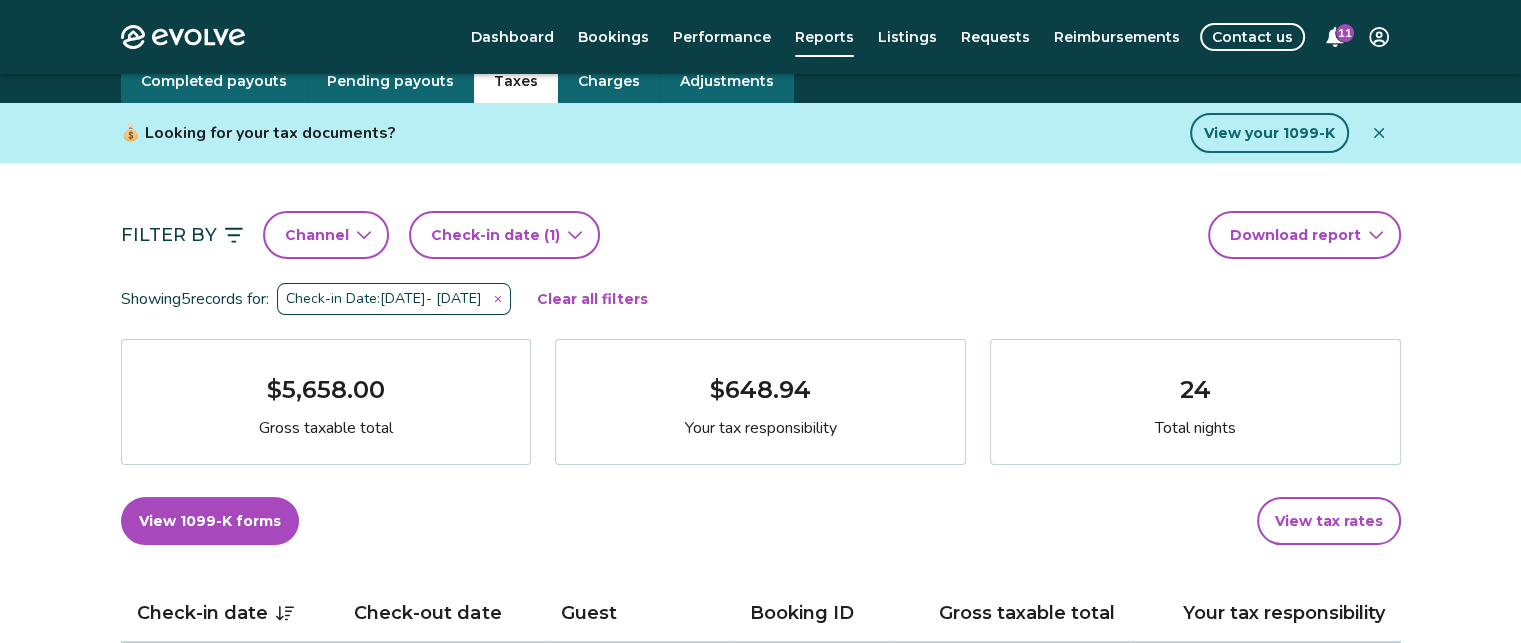 scroll, scrollTop: 500, scrollLeft: 0, axis: vertical 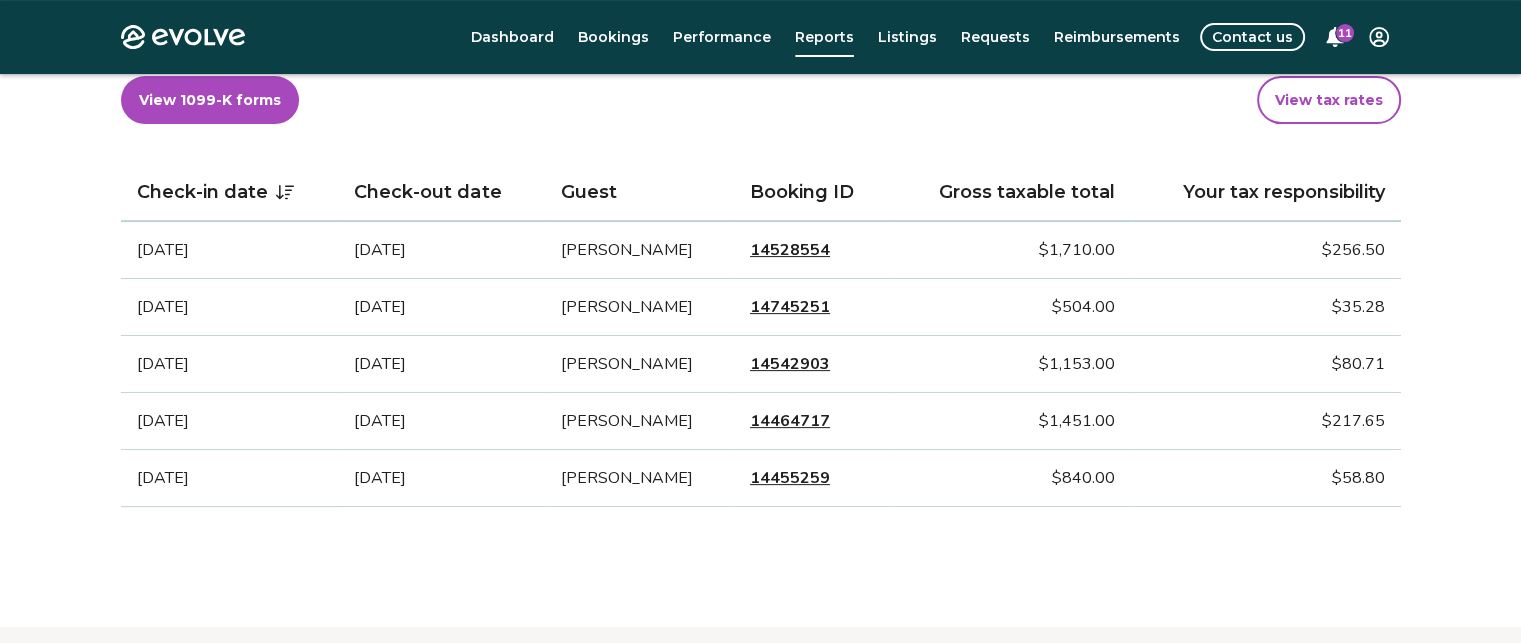 click on "14464717" at bounding box center (790, 421) 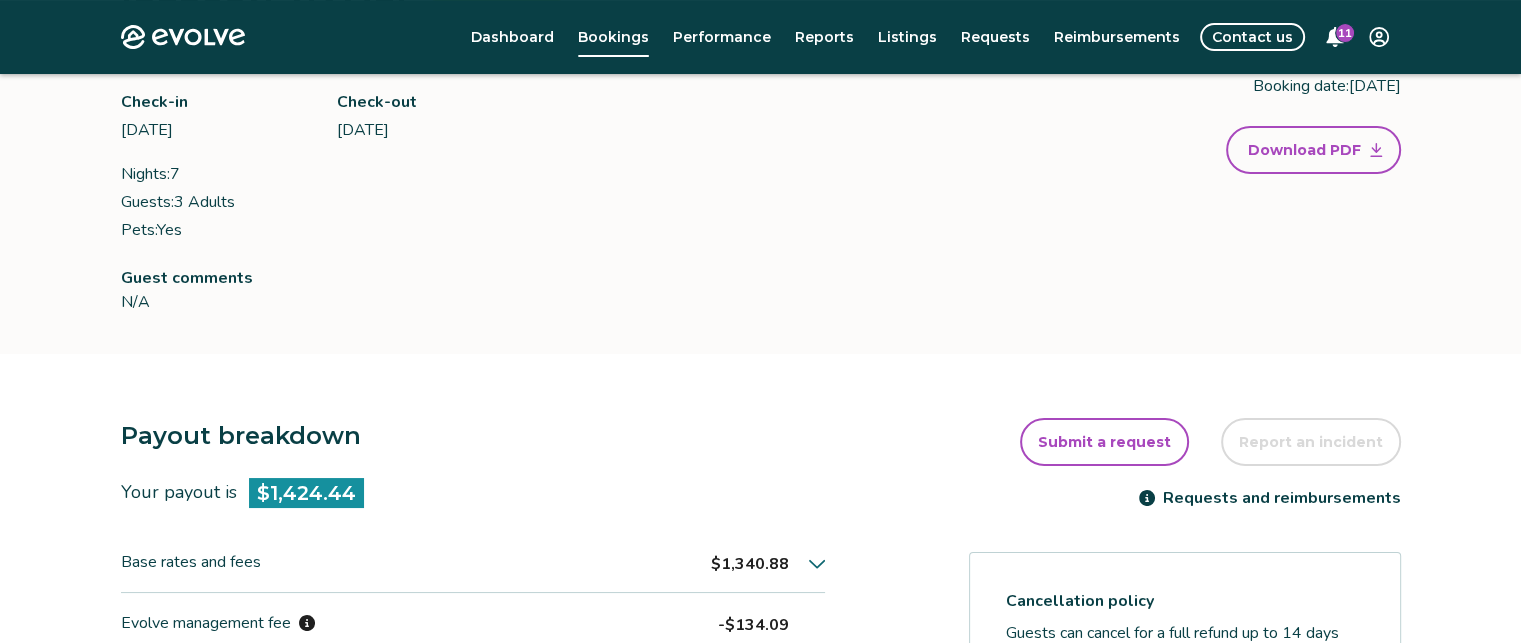 scroll, scrollTop: 0, scrollLeft: 0, axis: both 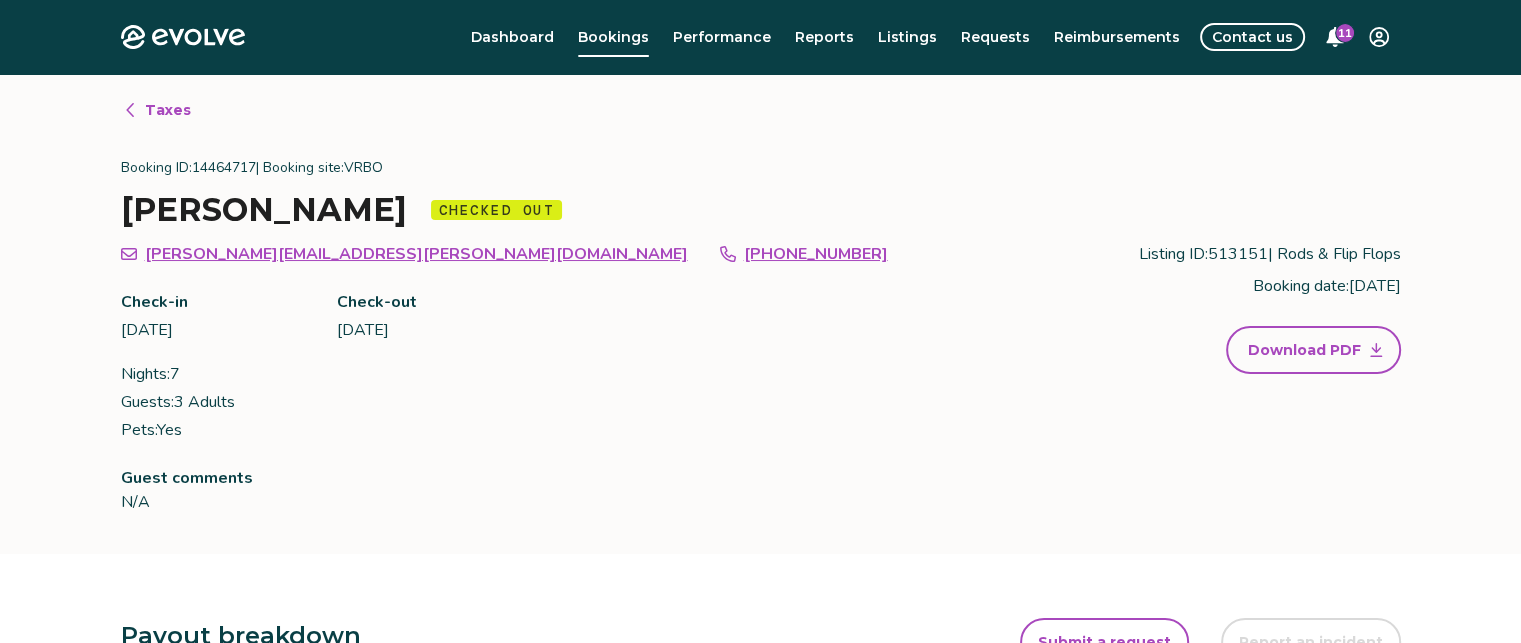 click on "Taxes" at bounding box center (157, 110) 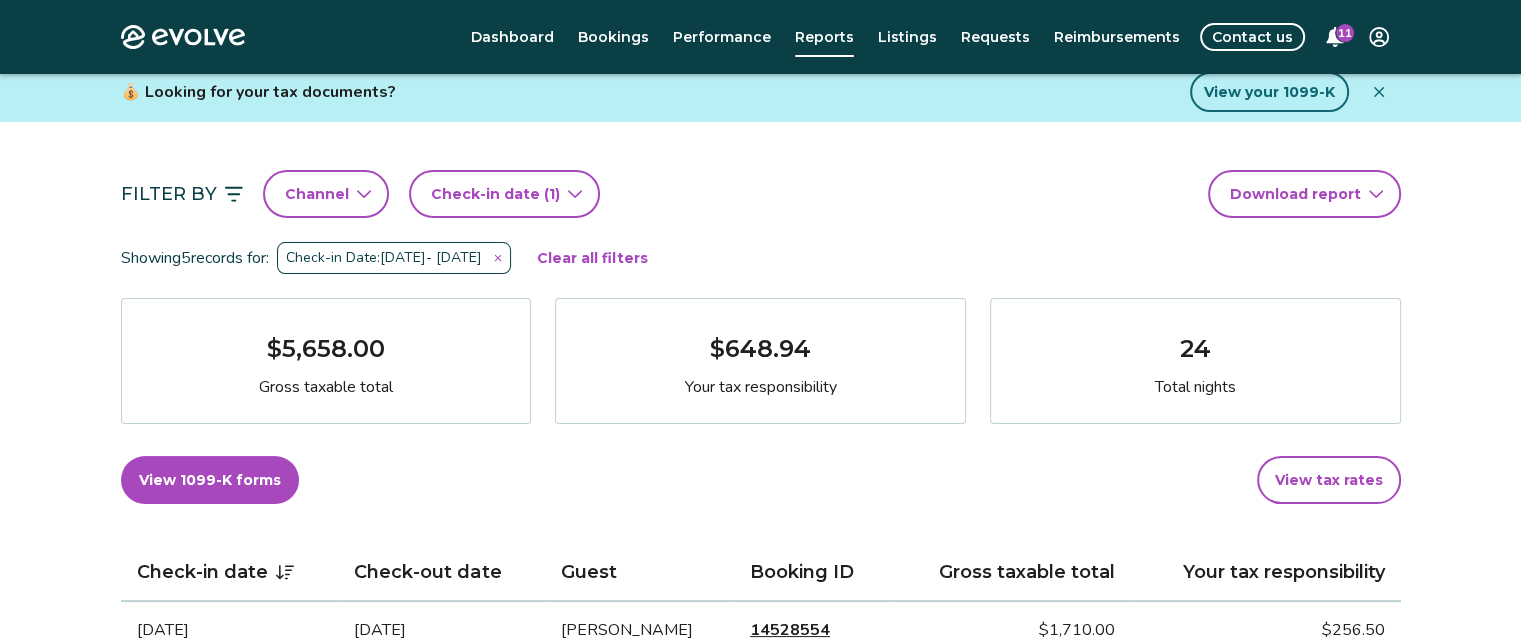 scroll, scrollTop: 600, scrollLeft: 0, axis: vertical 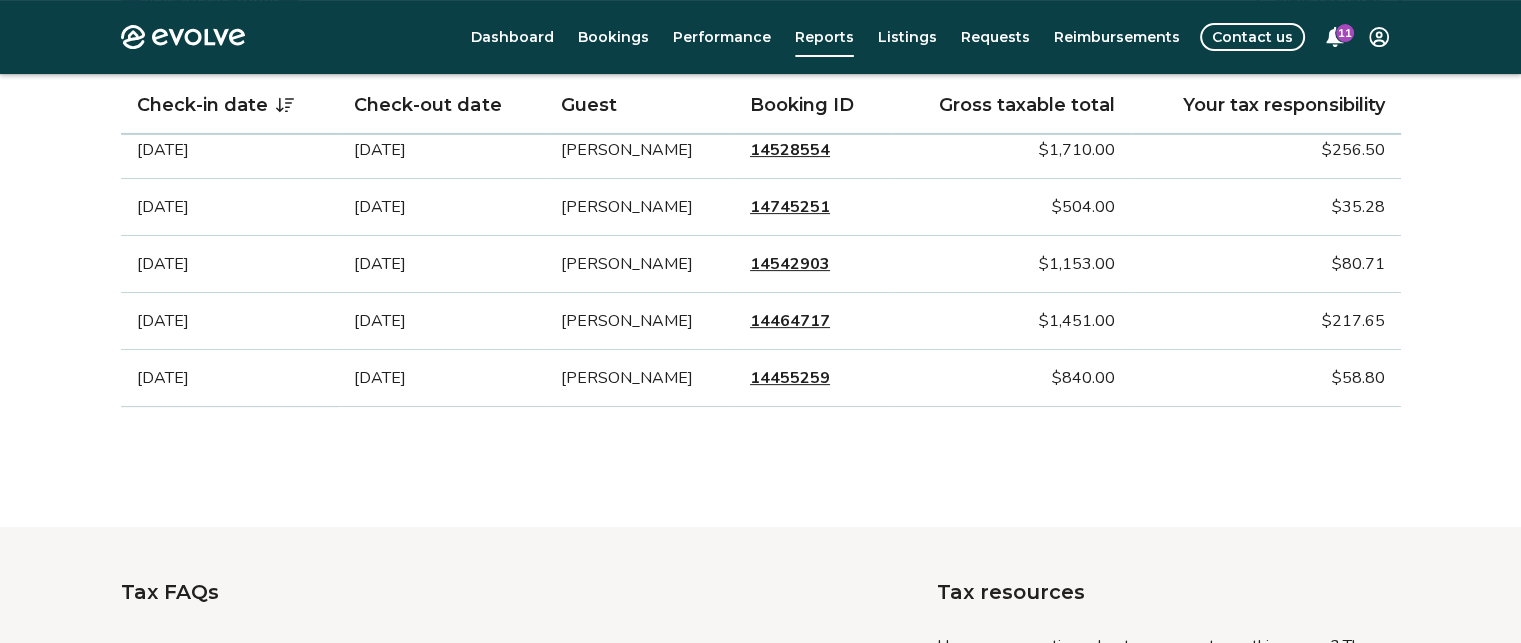 click on "14455259" at bounding box center (790, 378) 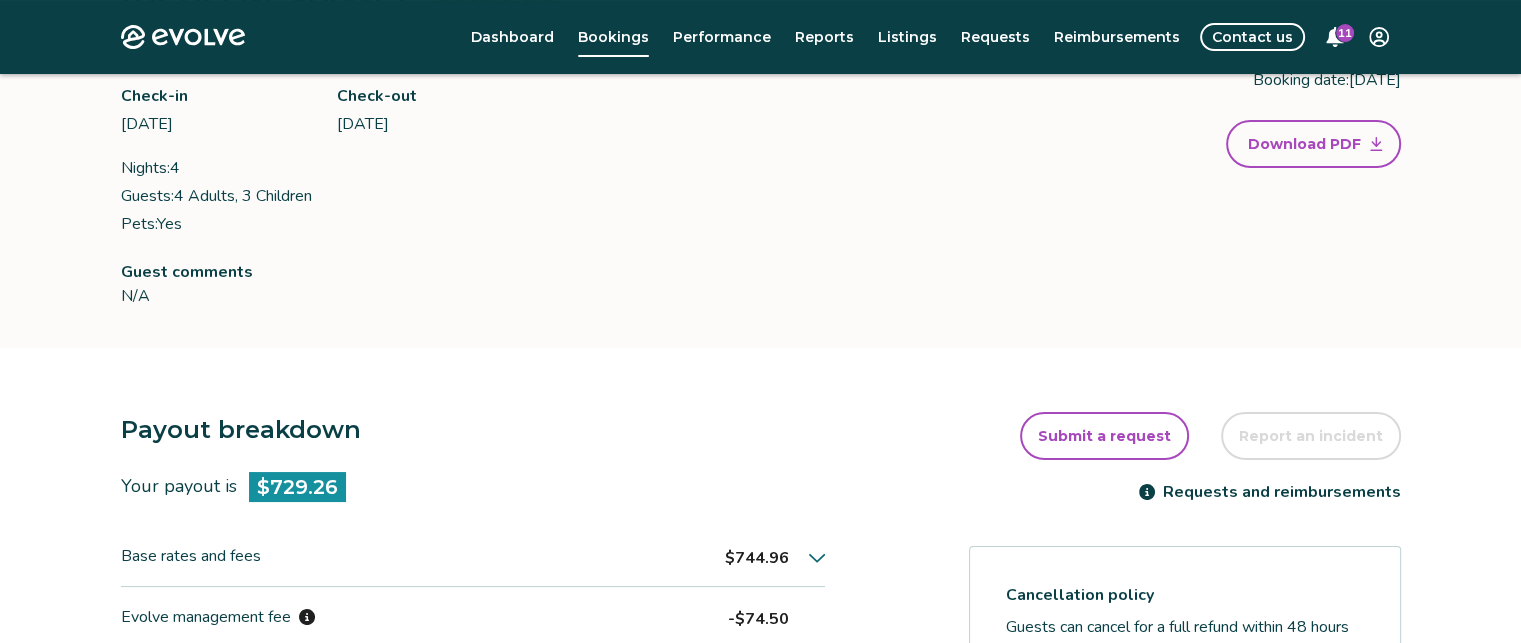 scroll, scrollTop: 0, scrollLeft: 0, axis: both 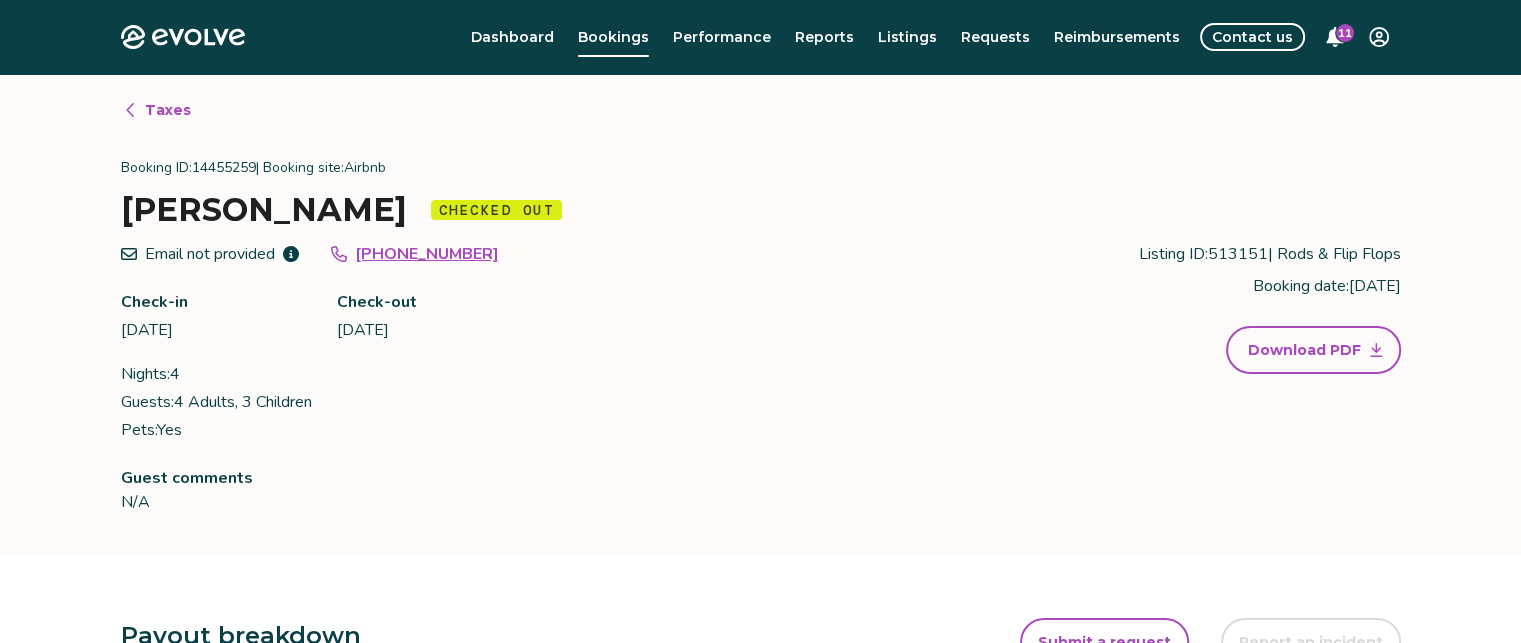 click on "Taxes" at bounding box center [157, 110] 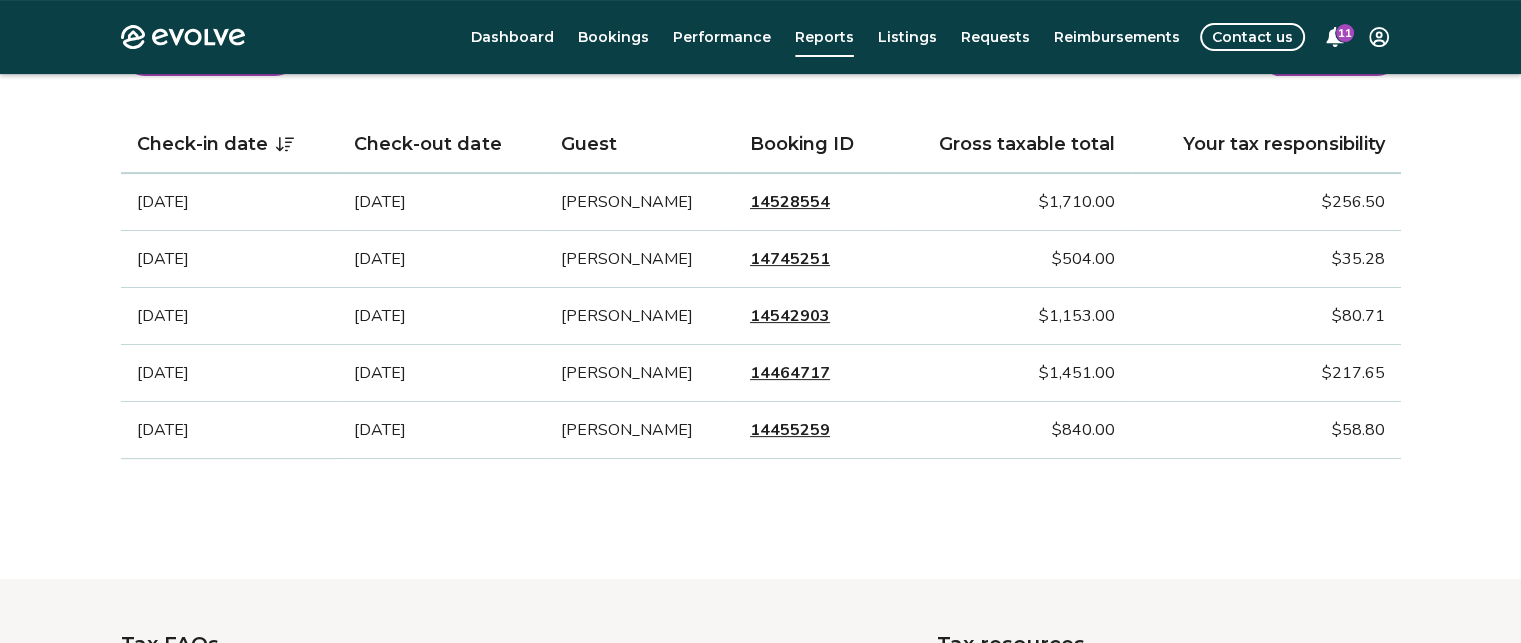 scroll, scrollTop: 500, scrollLeft: 0, axis: vertical 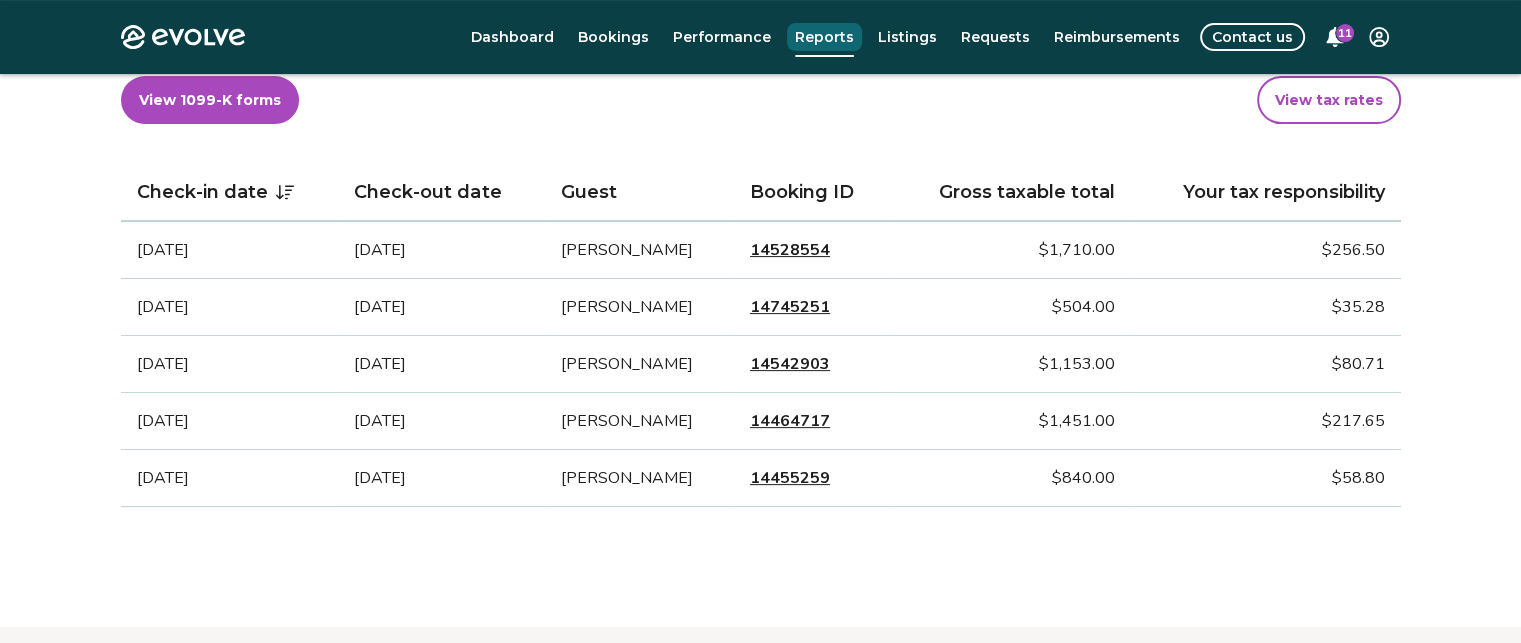 click on "Reports" at bounding box center (824, 37) 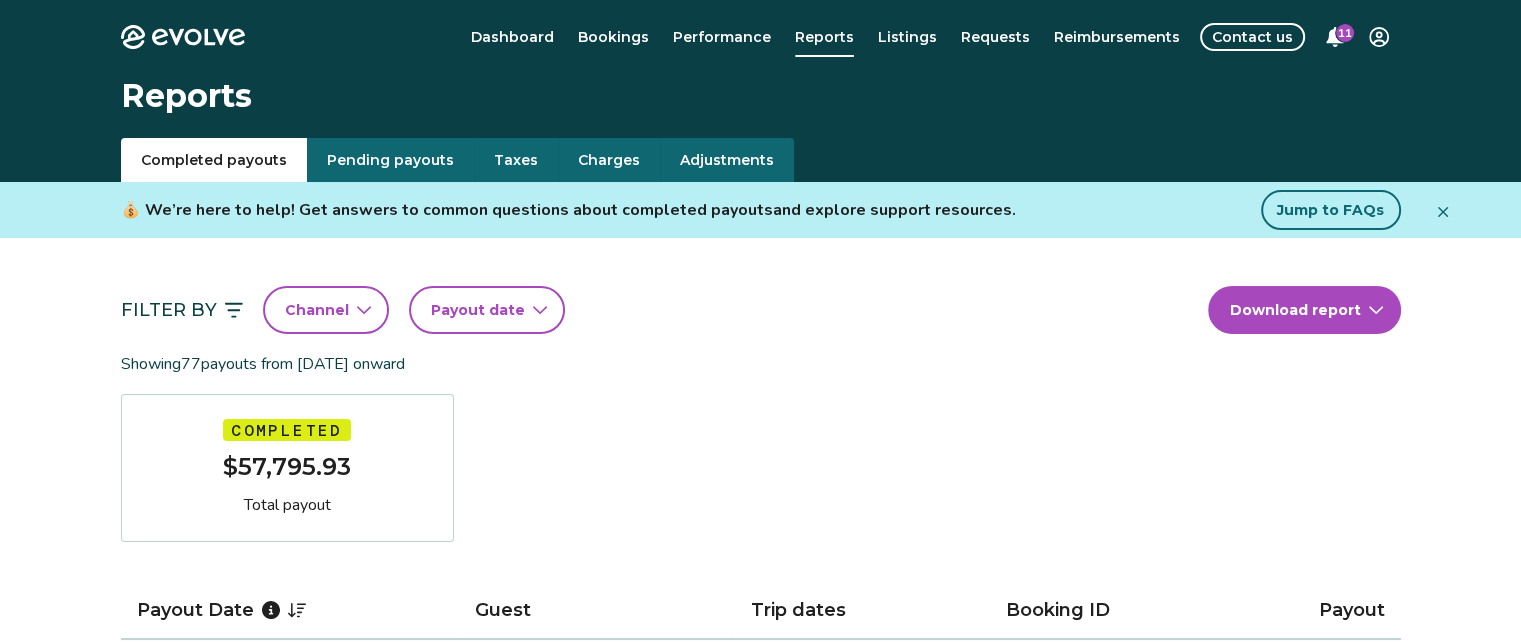 click on "Taxes" at bounding box center [516, 160] 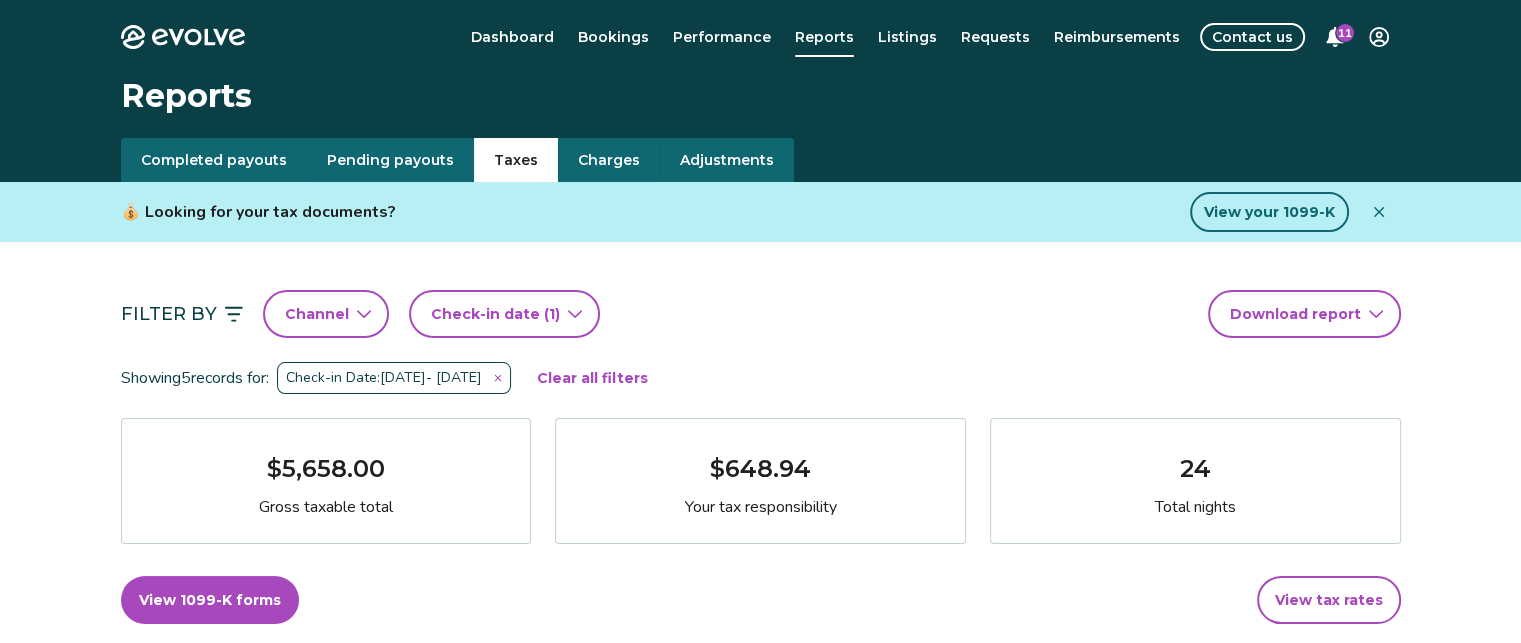 click on "Check-in date (1)" at bounding box center [495, 314] 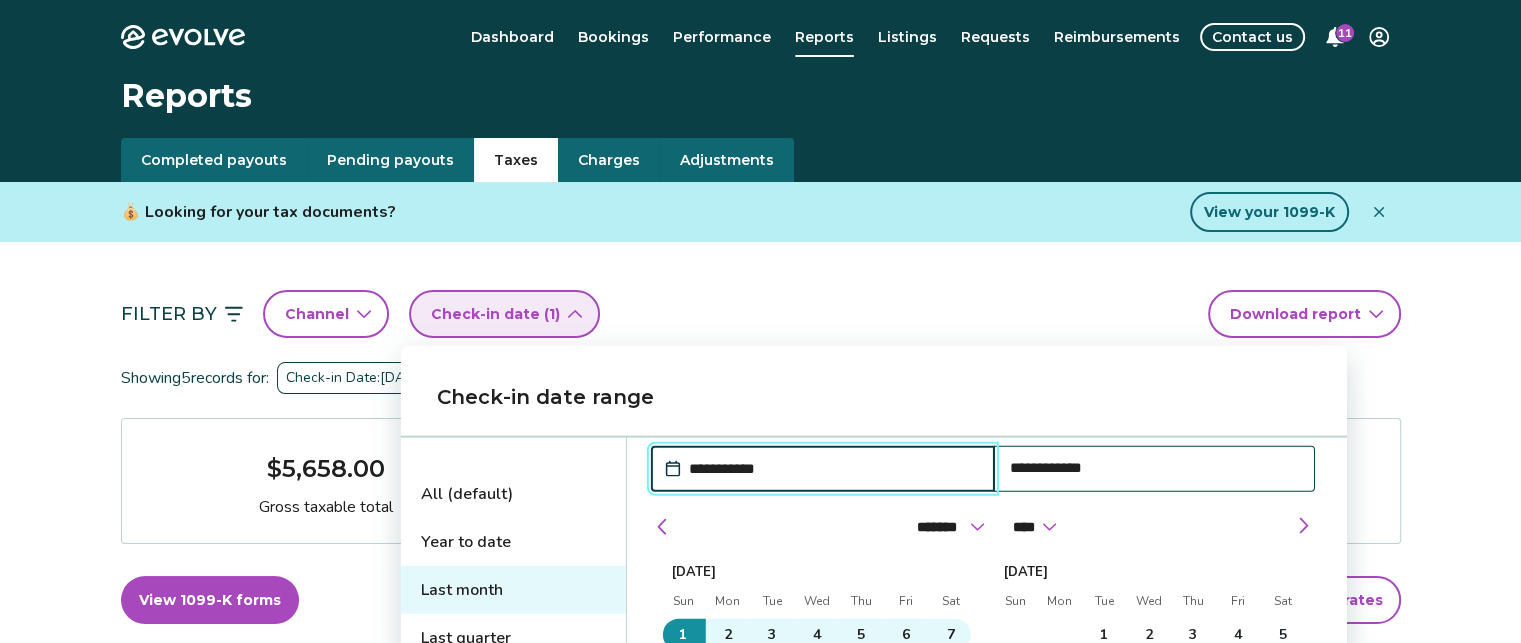 click on "Last month" at bounding box center (513, 590) 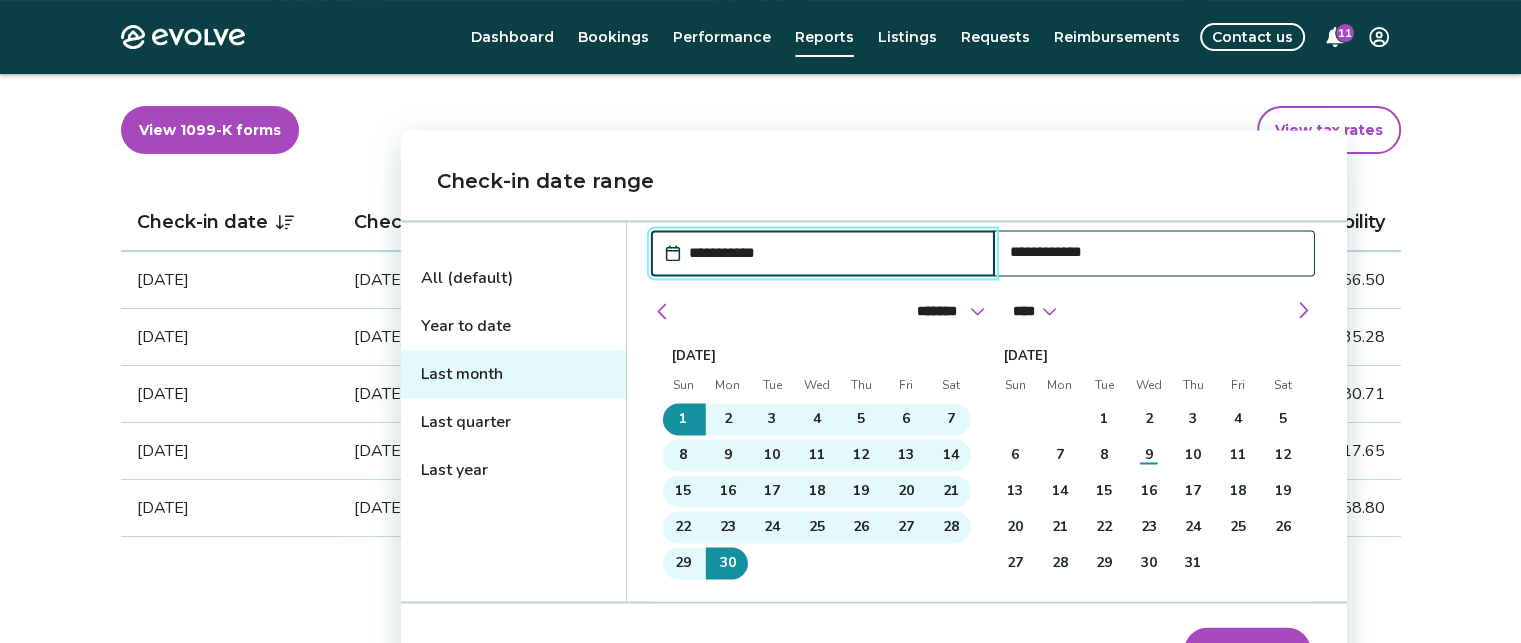 scroll, scrollTop: 500, scrollLeft: 0, axis: vertical 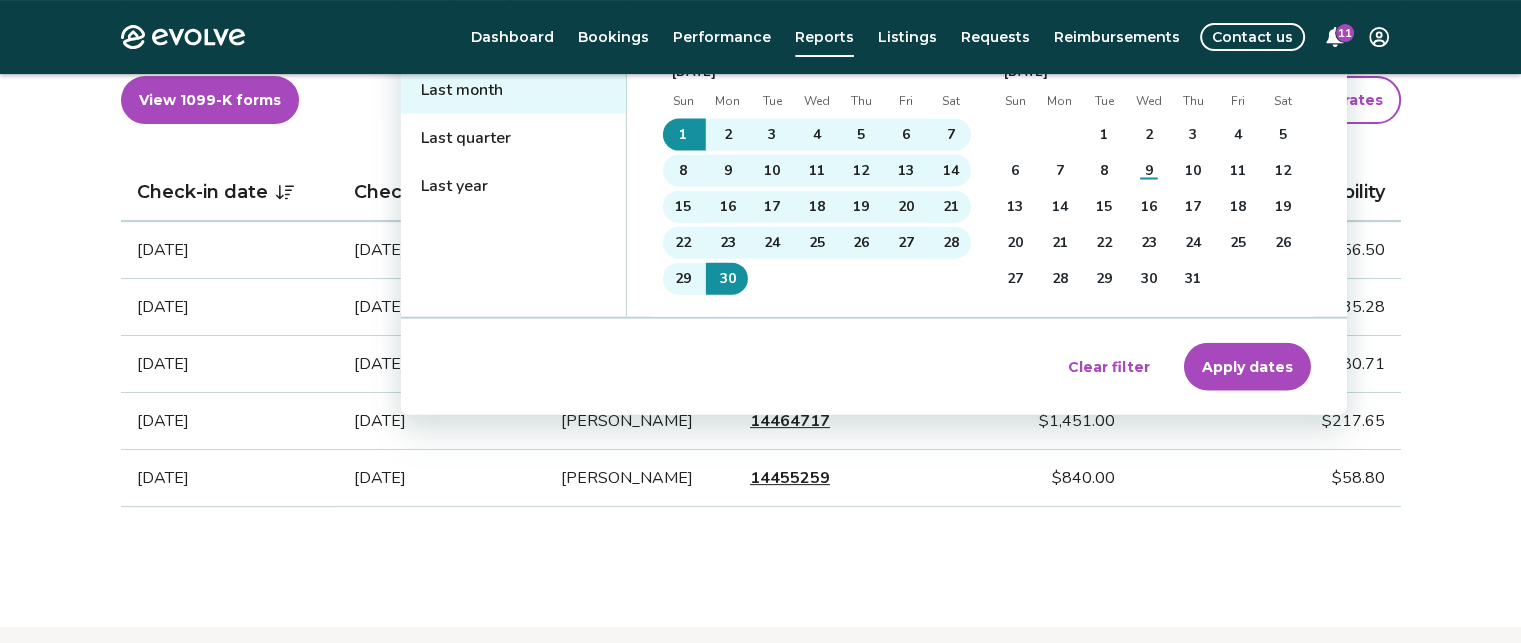 click on "Apply dates" at bounding box center (1247, 367) 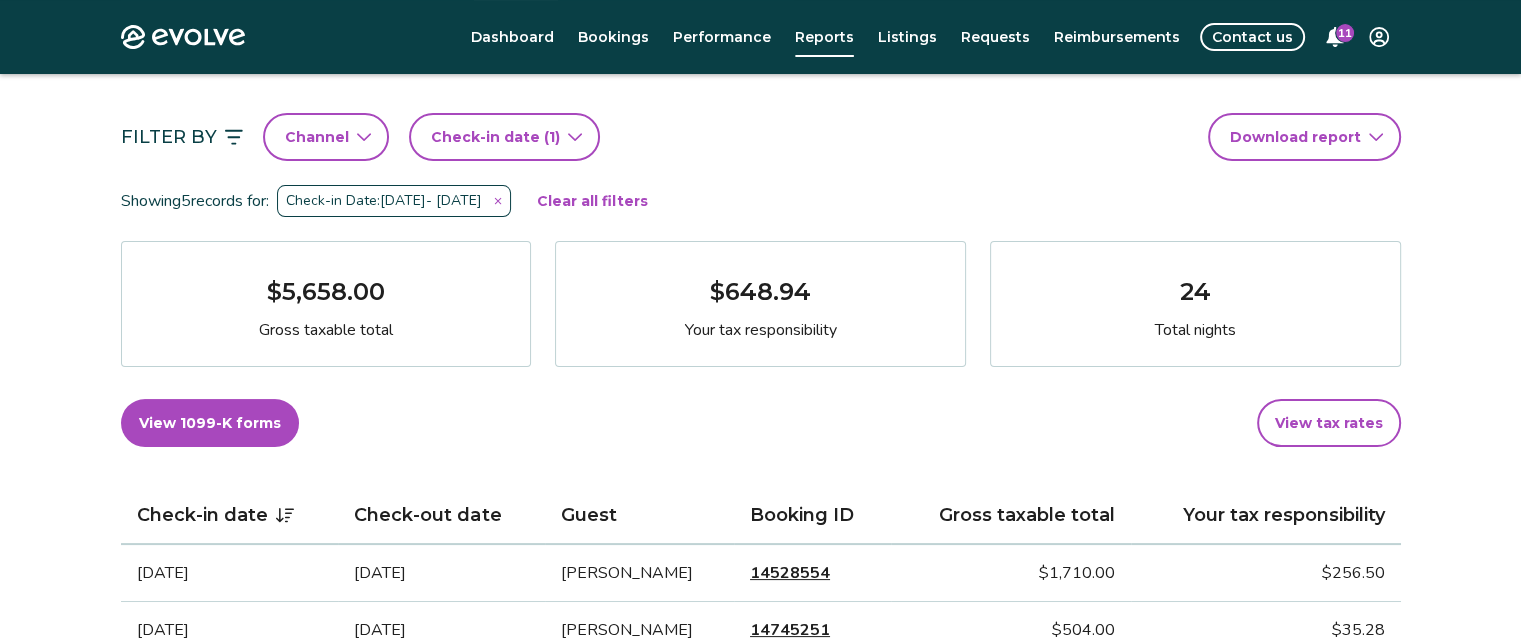 scroll, scrollTop: 73, scrollLeft: 0, axis: vertical 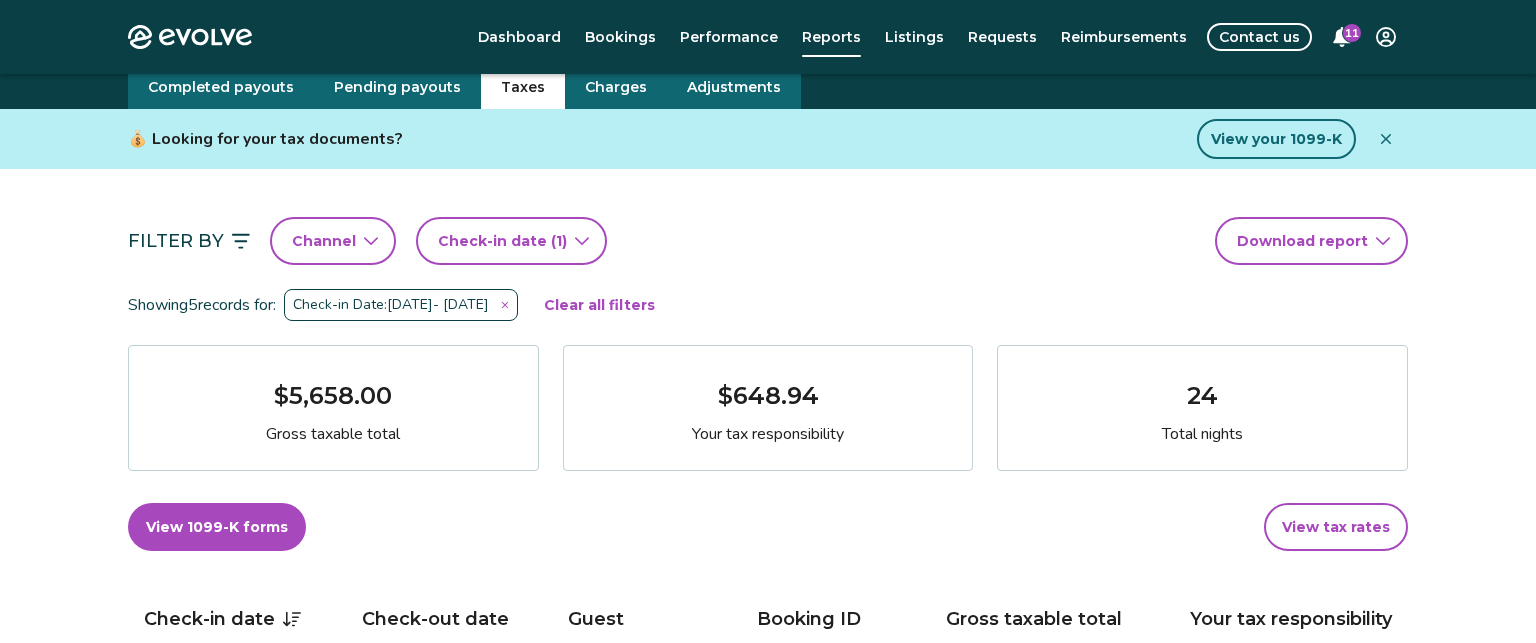click on "Evolve Dashboard Bookings Performance Reports Listings Requests Reimbursements Contact us 11 Reports Completed payouts Pending payouts Taxes Charges Adjustments 💰 Looking for your tax documents? View your 1099-K Filter By  Channel Check-in date (1) Download   report Showing  5  records   for: Check-in Date:  Jun 1, 2025  -   Jun 30, 2025 Clear all filters $5,658.00 Gross taxable total $648.94 Your tax responsibility 24 Total nights View 1099-K forms View tax rates Check-in date Check-out date Guest Booking ID Gross taxable total Your tax responsibility Jun 23, 2025 Jun 29, 2025 Jessica Jones 14528554 $1,710.00 $256.50 Jun 21, 2025 Jun 23, 2025 Andrew Clarkson 14745251 $504.00 $35.28 Jun 16, 2025 Jun 21, 2025 Kellie Conyers 14542903 $1,153.00 $80.71 Jun 7, 2025 Jun 14, 2025 Scott Paul 14464717 $1,451.00 $217.65 Jun 2, 2025 Jun 6, 2025 Nikki Pierce 14455259 $840.00 $58.80 Tax FAQs How is my gross taxable total calculated? How is my tax responsibility calculated, and why does it sometimes show $0.00? |" at bounding box center (768, 838) 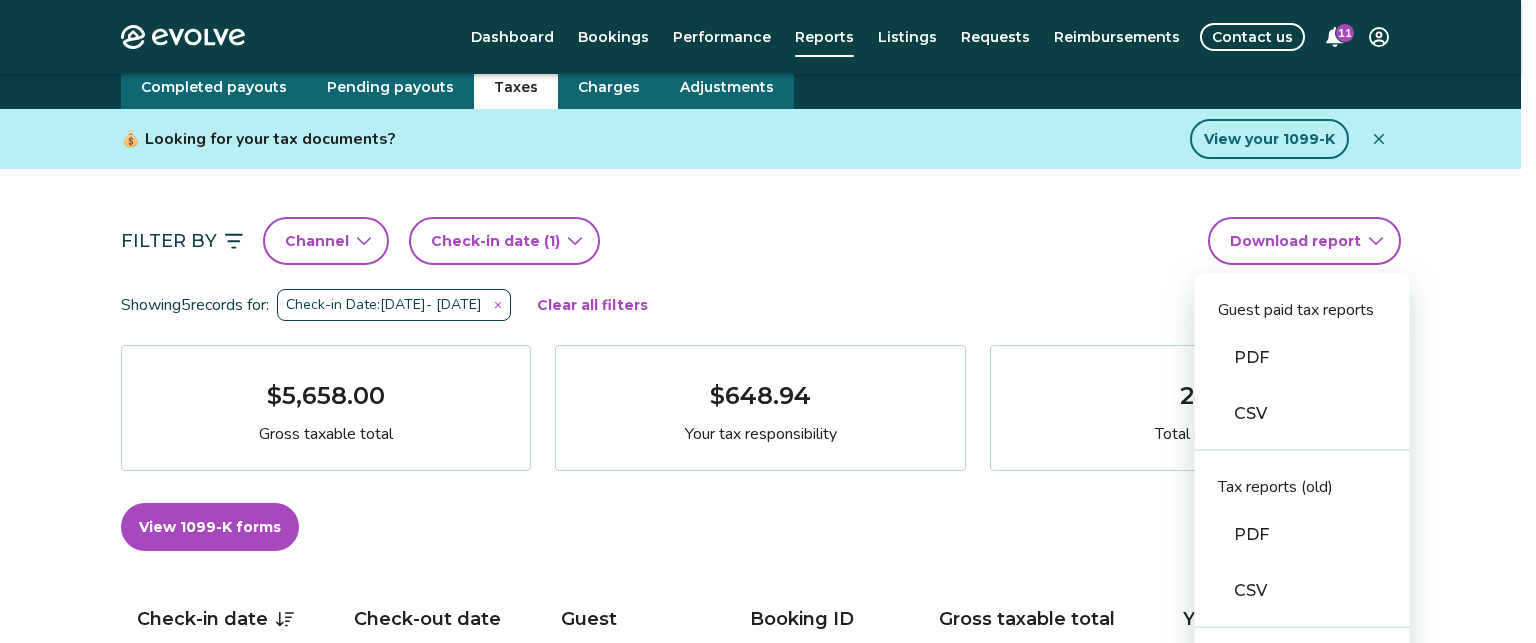 click on "CSV" at bounding box center [1301, 414] 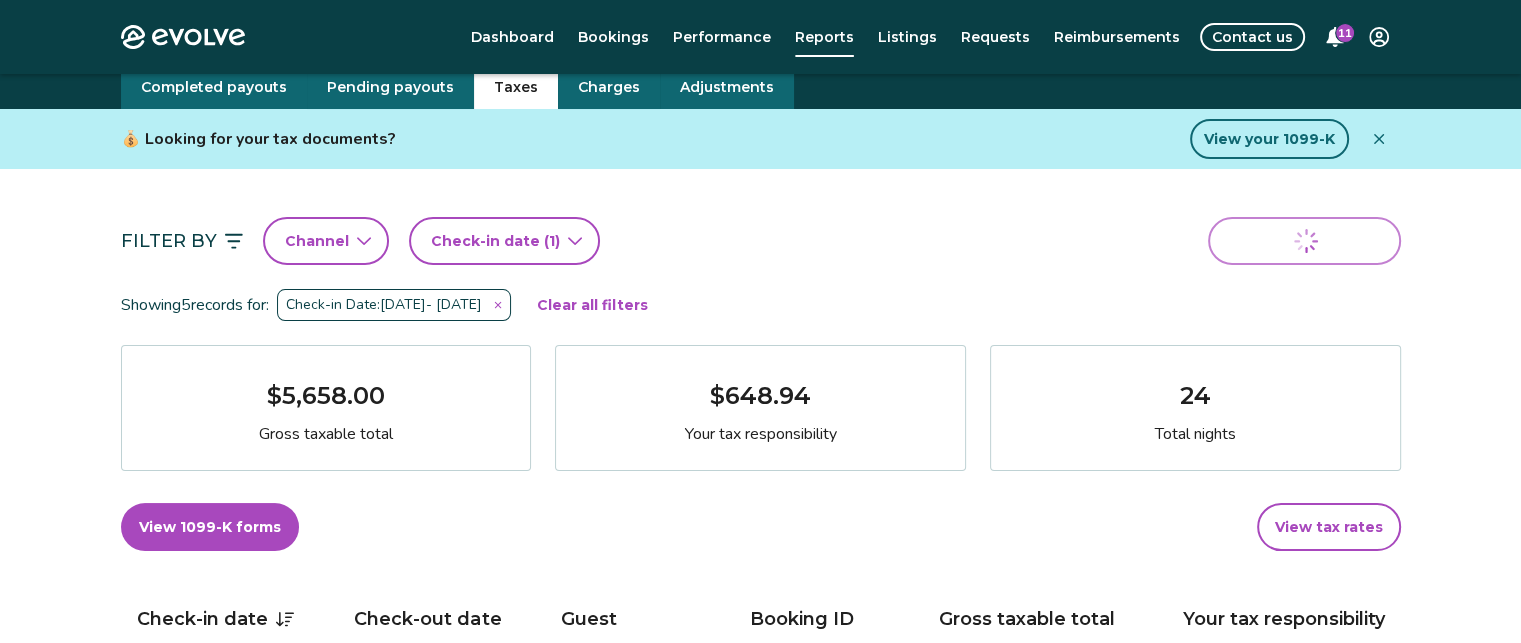 click on "24 Total nights" at bounding box center (1195, 408) 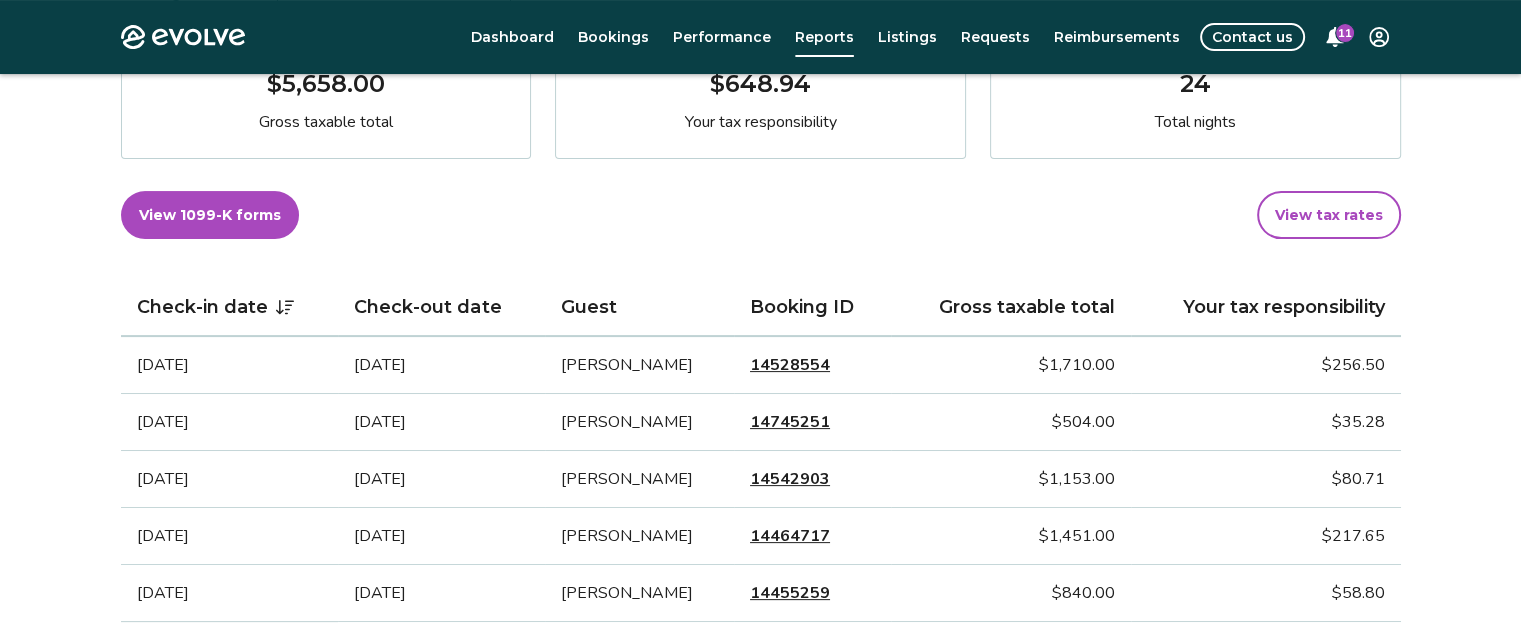 scroll, scrollTop: 273, scrollLeft: 0, axis: vertical 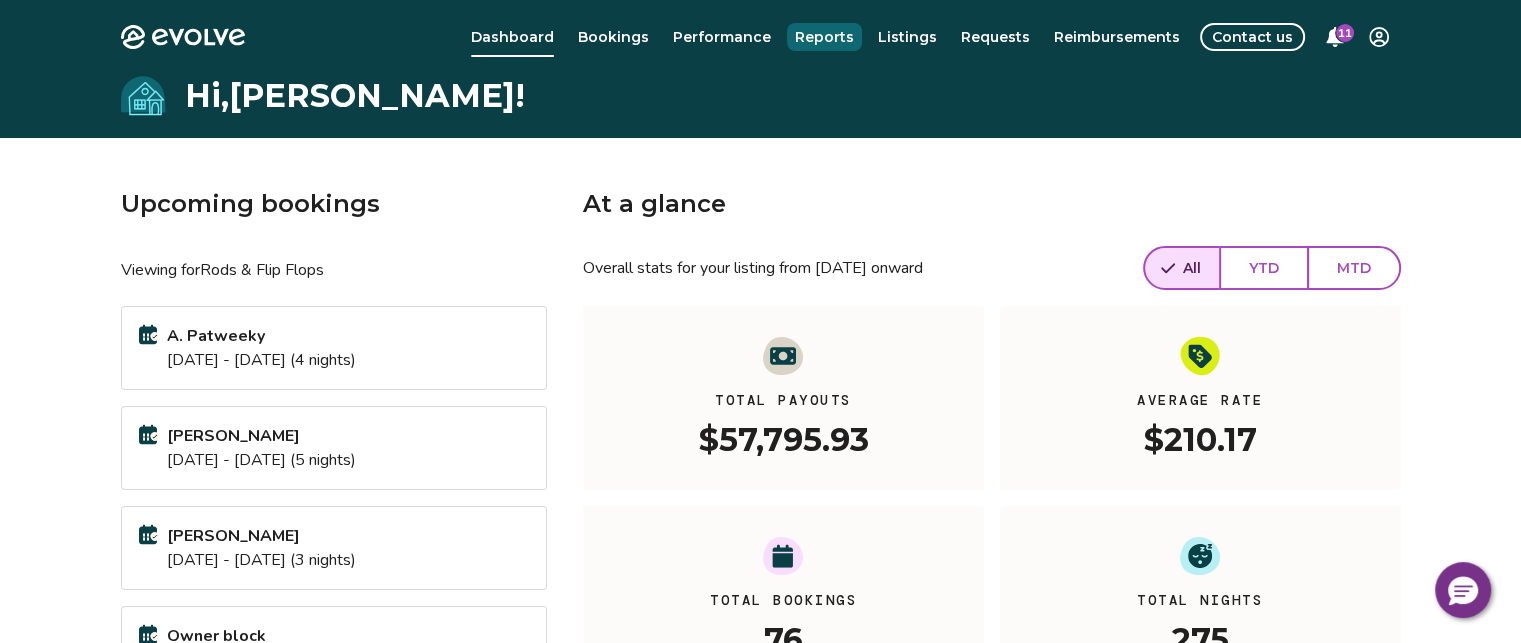 click on "Reports" at bounding box center (824, 37) 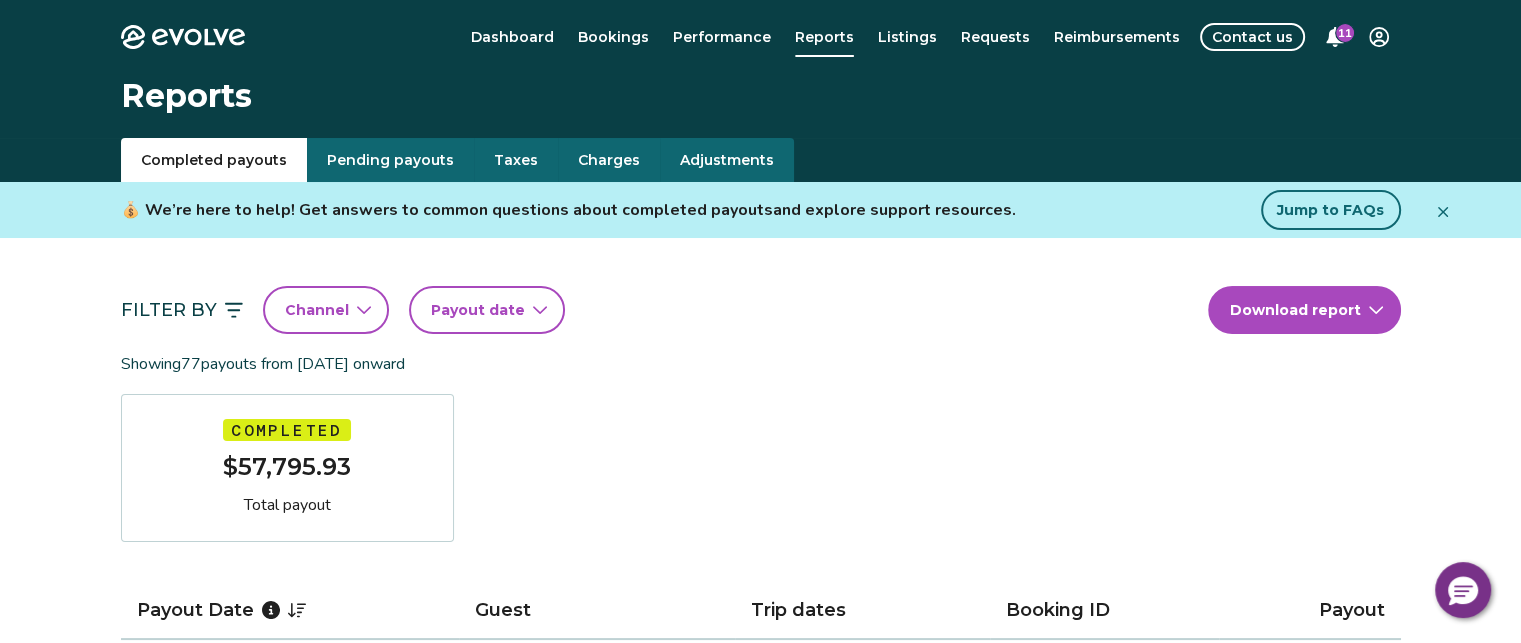 click on "Payout date" at bounding box center (478, 310) 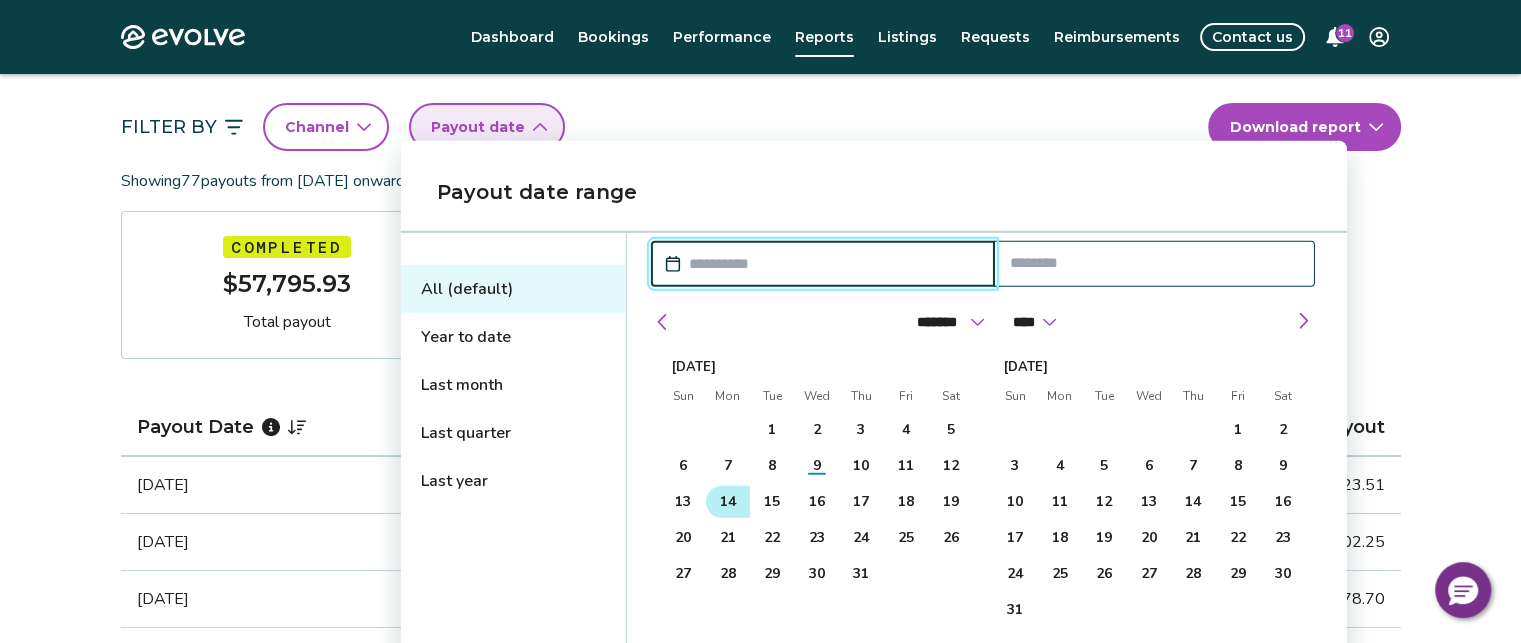 scroll, scrollTop: 200, scrollLeft: 0, axis: vertical 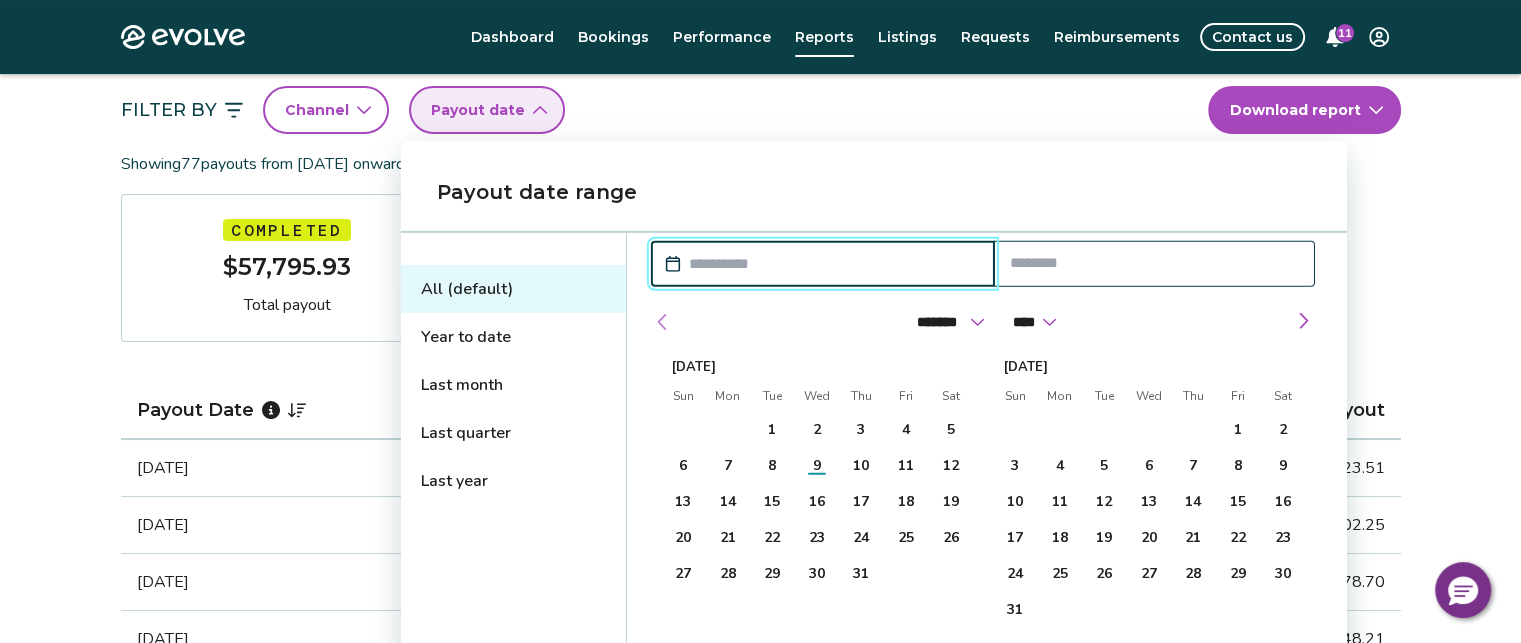 click at bounding box center [663, 322] 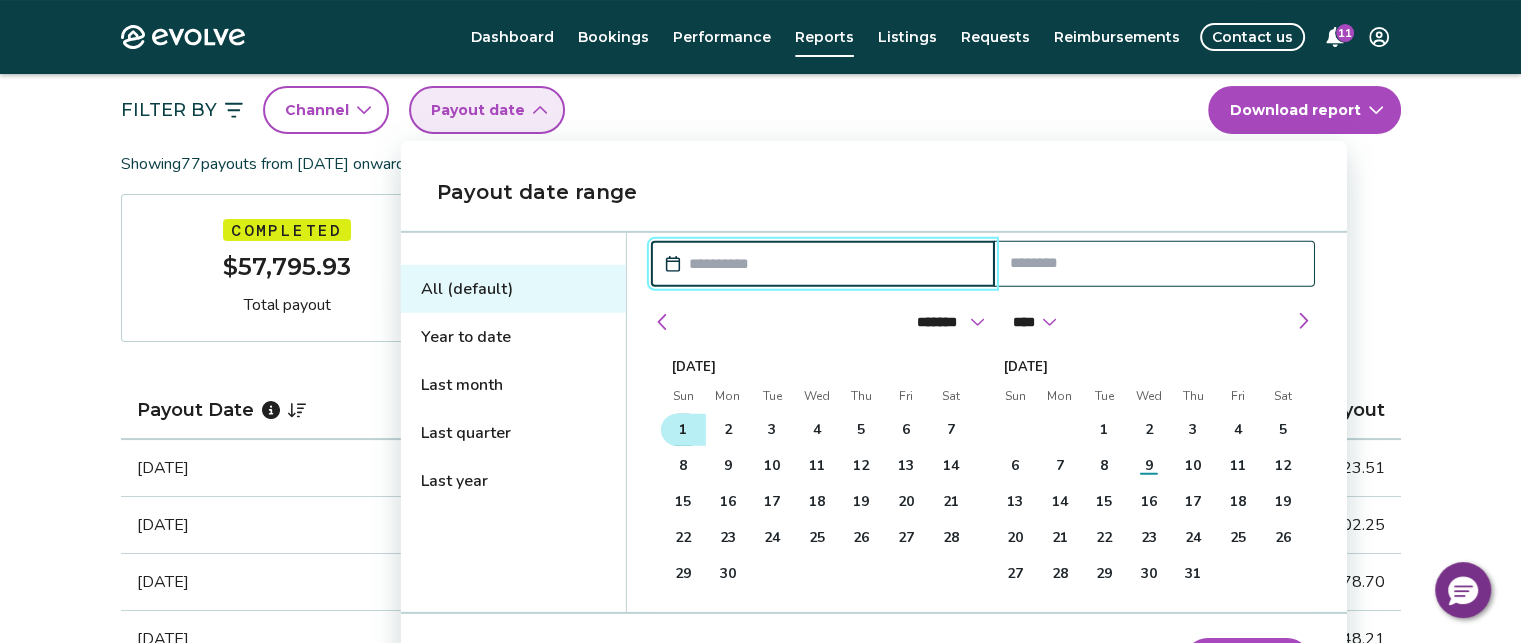 click on "1" at bounding box center (683, 430) 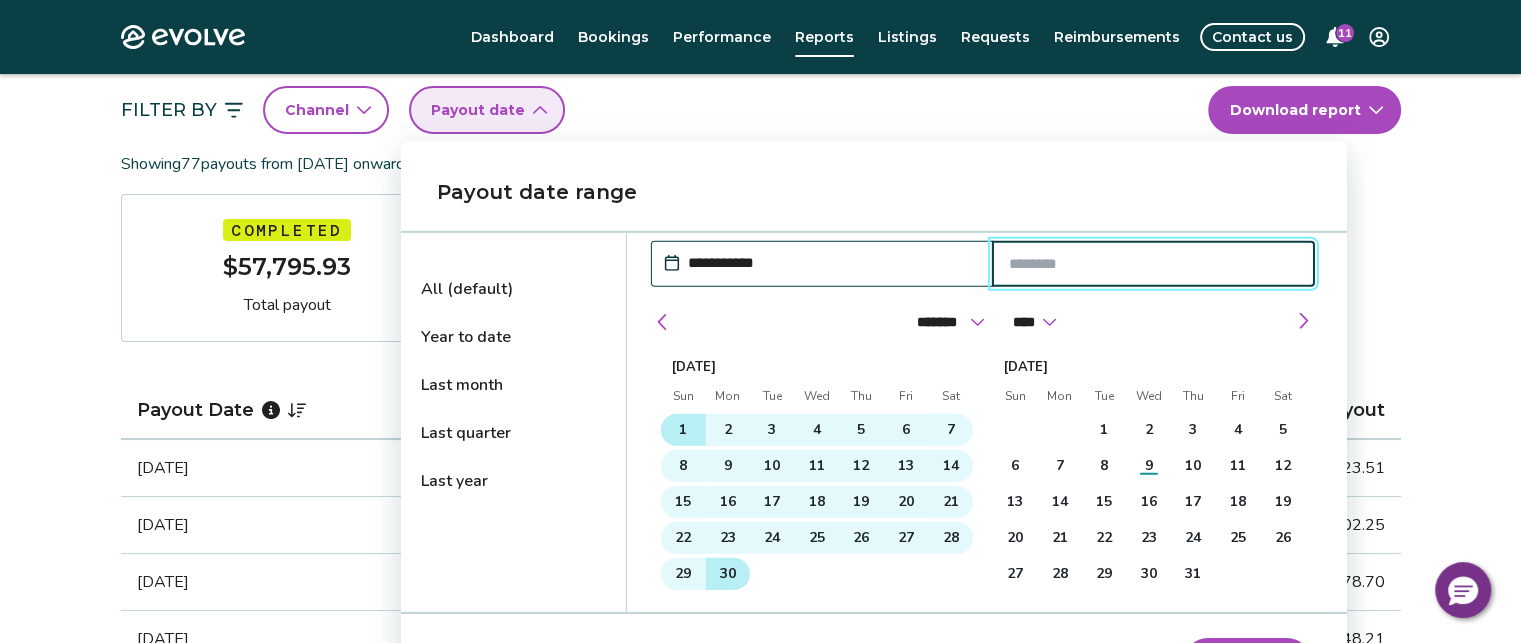click on "30" at bounding box center (728, 574) 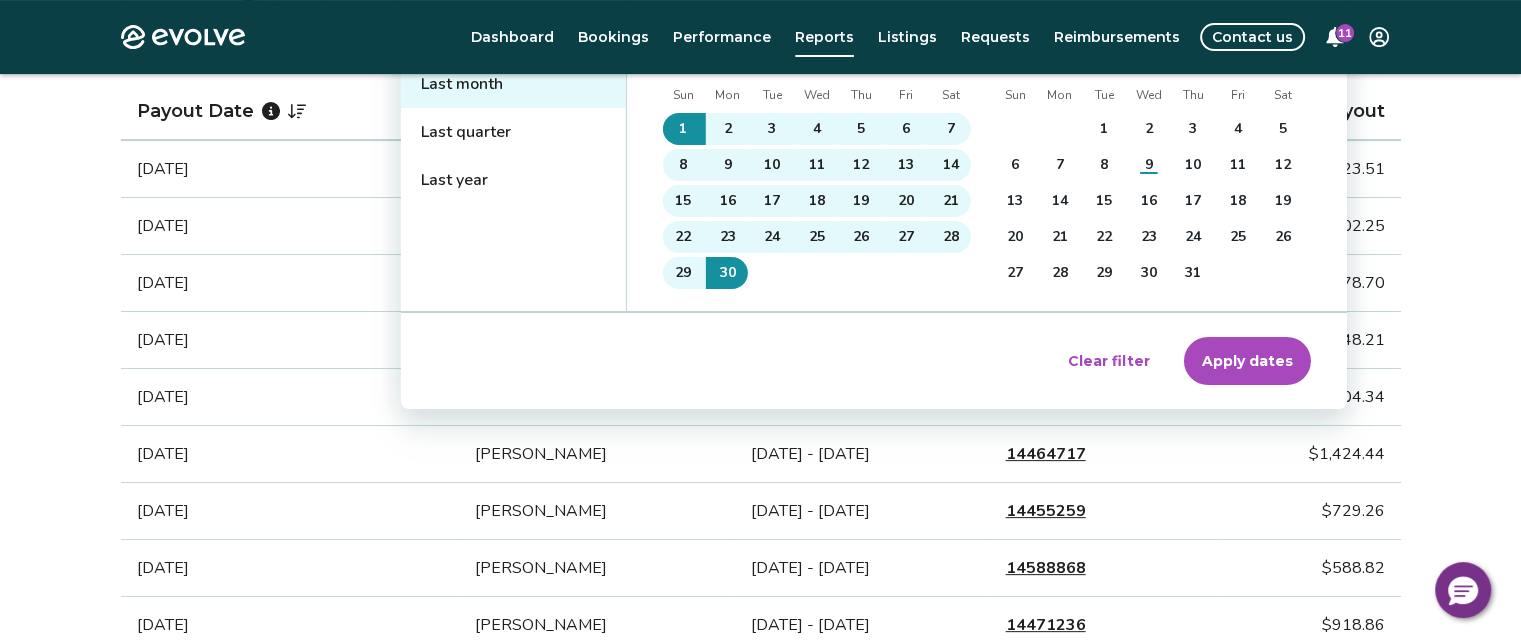scroll, scrollTop: 500, scrollLeft: 0, axis: vertical 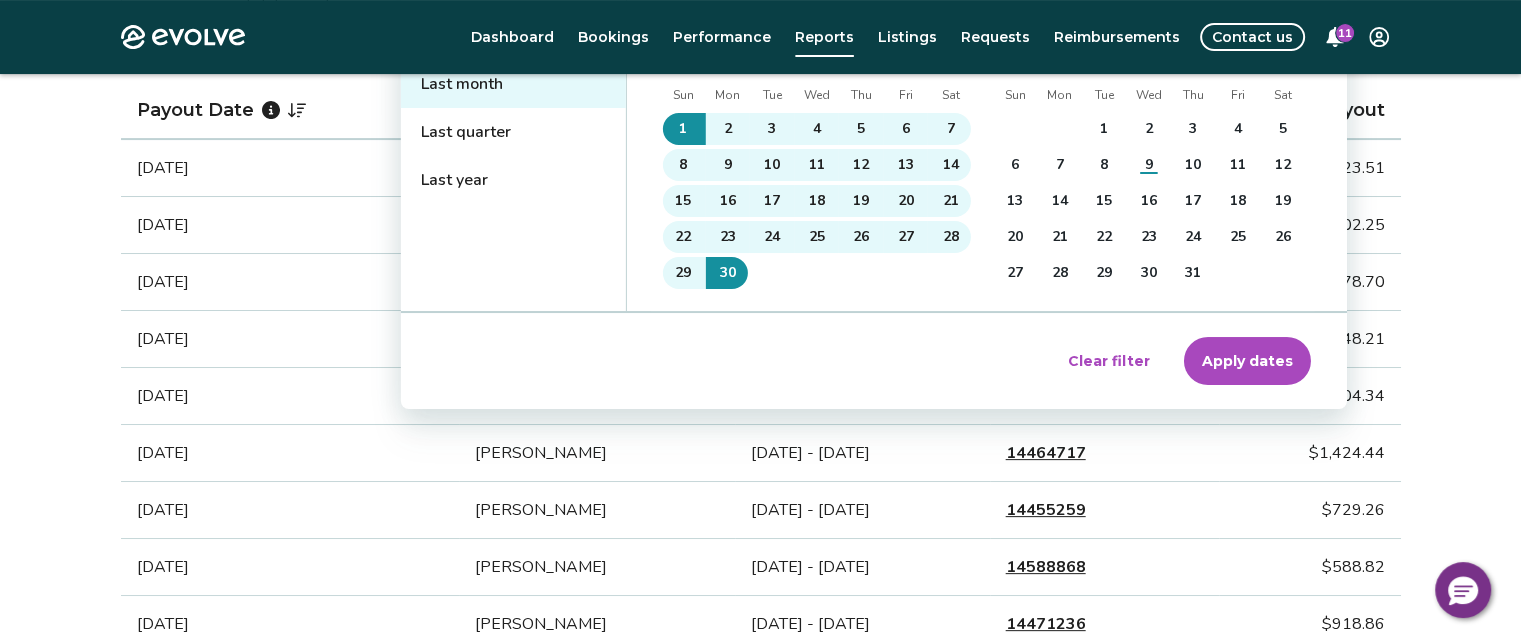 click on "Apply dates" at bounding box center [1247, 361] 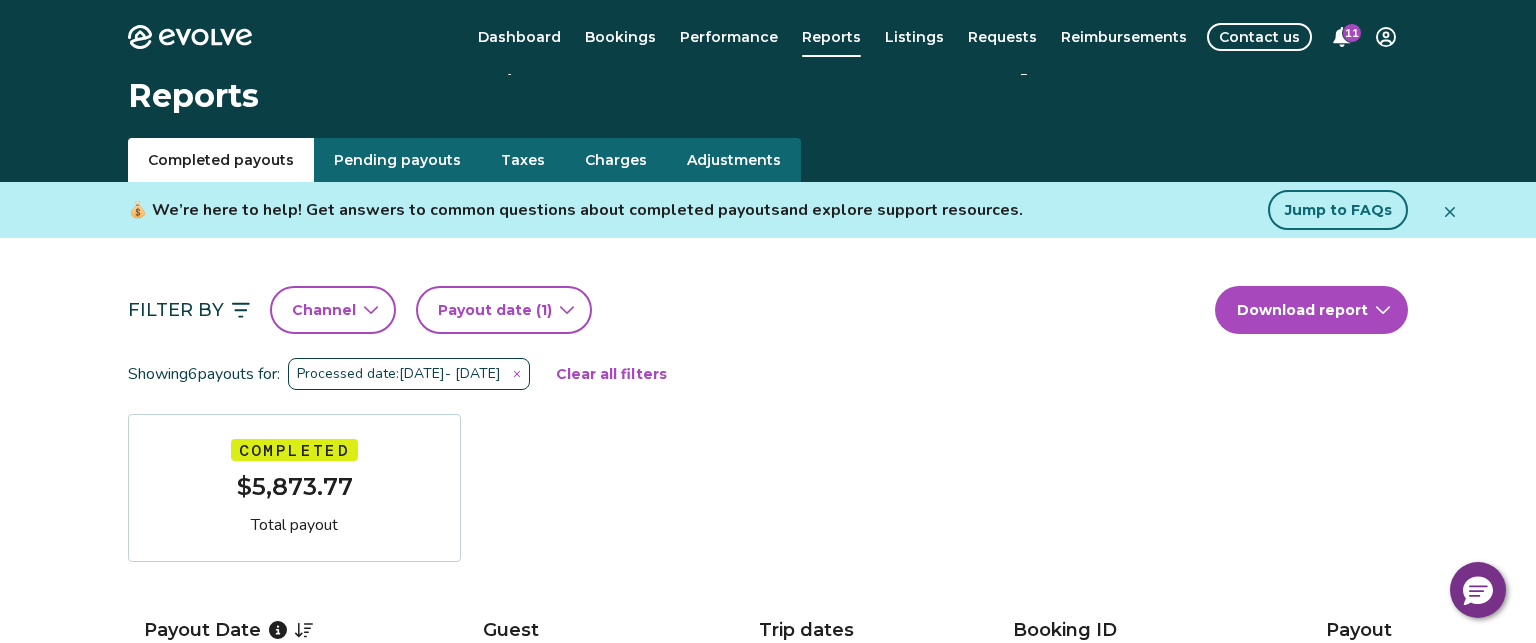 click on "Evolve Dashboard Bookings Performance Reports Listings Requests Reimbursements Contact us 11 Reports Completed payouts Pending payouts Taxes Charges Adjustments 💰 We’re here to help! Get answers to common questions about   completed payouts  and explore support resources. Jump to FAQs Filter By  Channel Payout date (1) Download   report Showing  6  payouts   for: Processed date:  Jun 1, 2025  -   Jun 30, 2025 Clear all filters Completed $5,873.77 Total payout Payout Date Guest Trip dates Booking ID Payout Jun 25, 2025 Jessica Jones Jun 23 - Jun 29, 2025 14528554 $1,678.70 Jun 23, 2025 Andrew Clarkson Jun 21 - Jun 23, 2025 14745251 $448.21 Jun 18, 2025 Kellie Conyers Jun 16 - Jun 21, 2025 14542903 $1,004.34 Jun 9, 2025 Scott Paul Jun 7 - Jun 14, 2025 14464717 $1,424.44 Jun 4, 2025 Nikki Pierce Jun 2 - Jun 6, 2025 14455259 $729.26 Jun 1, 2025 Blake Burns May 30 - Jun 1, 2025 14588868 $588.82 Completed Payout FAQs How is my payout amount calculated? How is Evolve’s management fee calculated?       |" at bounding box center (768, 872) 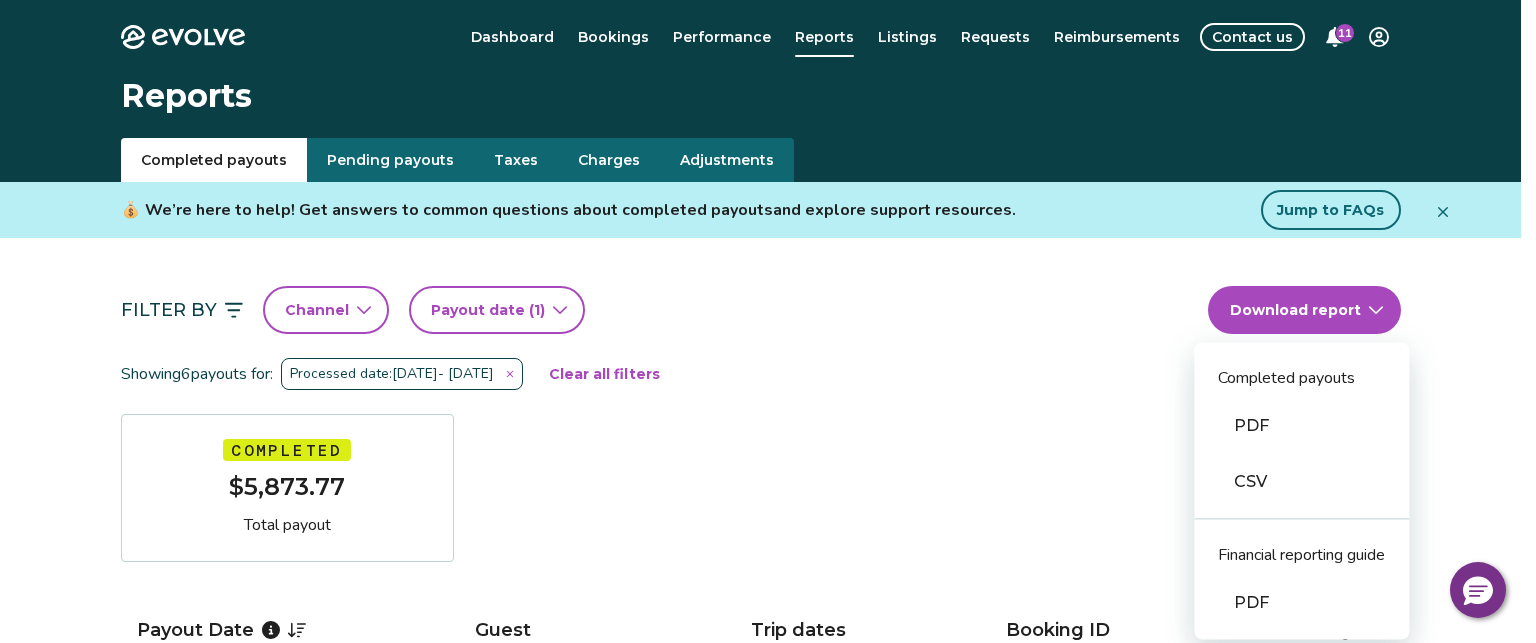 click on "CSV" at bounding box center [1301, 482] 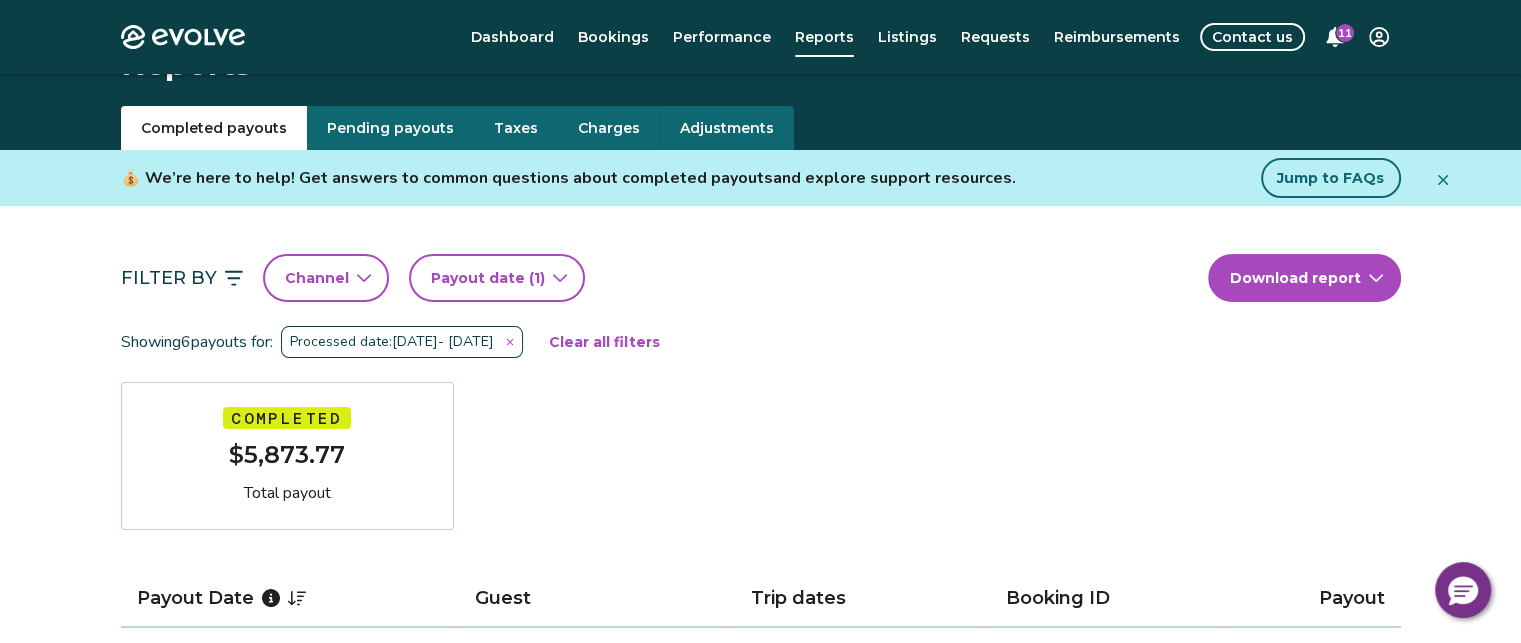 scroll, scrollTop: 0, scrollLeft: 0, axis: both 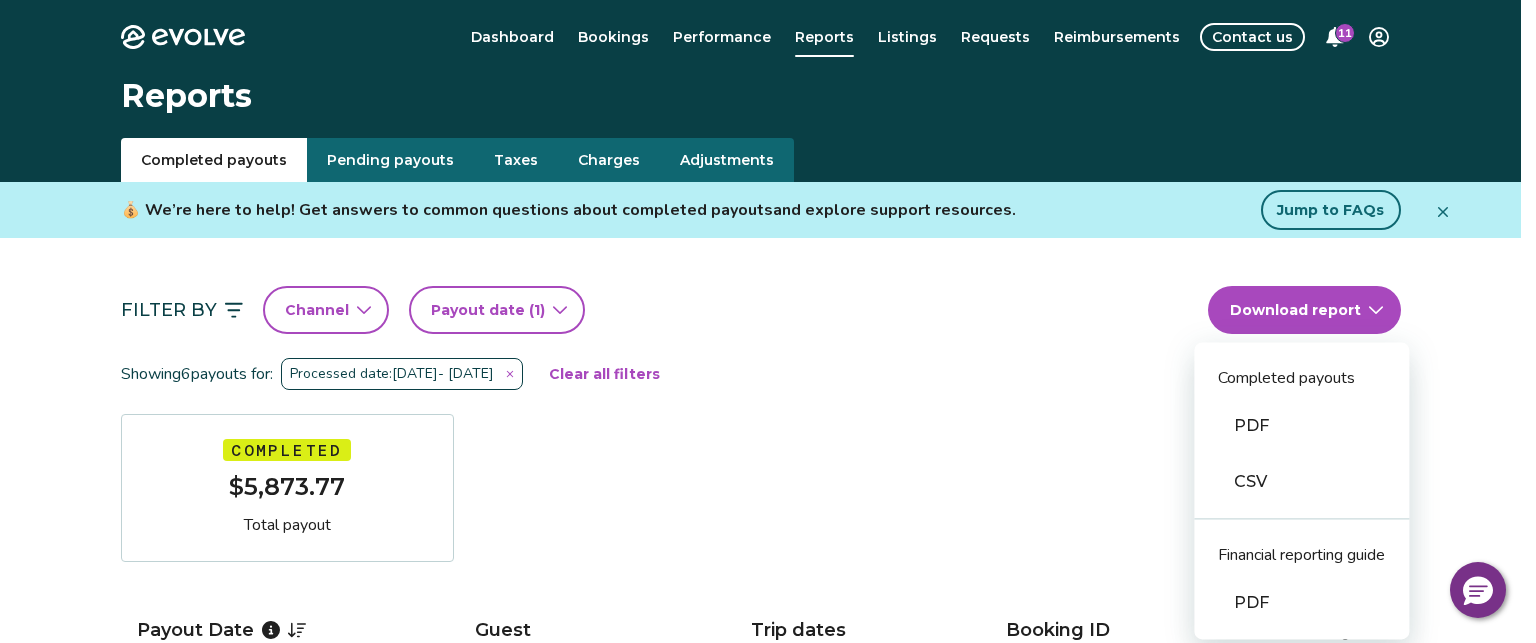 click on "Evolve Dashboard Bookings Performance Reports Listings Requests Reimbursements Contact us 11 Reports Completed payouts Pending payouts Taxes Charges Adjustments 💰 We’re here to help! Get answers to common questions about   completed payouts  and explore support resources. Jump to FAQs Filter By  Channel Payout date (1) Download   report Completed payouts PDF CSV Financial reporting guide PDF Showing  6  payouts   for: Processed date:  Jun 1, 2025  -   Jun 30, 2025 Clear all filters Completed $5,873.77 Total payout Payout Date Guest Trip dates Booking ID Payout Jun 25, 2025 Jessica Jones Jun 23 - Jun 29, 2025 14528554 $1,678.70 Jun 23, 2025 Andrew Clarkson Jun 21 - Jun 23, 2025 14745251 $448.21 Jun 18, 2025 Kellie Conyers Jun 16 - Jun 21, 2025 14542903 $1,004.34 Jun 9, 2025 Scott Paul Jun 7 - Jun 14, 2025 14464717 $1,424.44 Jun 4, 2025 Nikki Pierce Jun 2 - Jun 6, 2025 14455259 $729.26 Jun 1, 2025 Blake Burns May 30 - Jun 1, 2025 14588868 $588.82 Completed Payout FAQs How is my payout amount calculated?" at bounding box center [768, 872] 